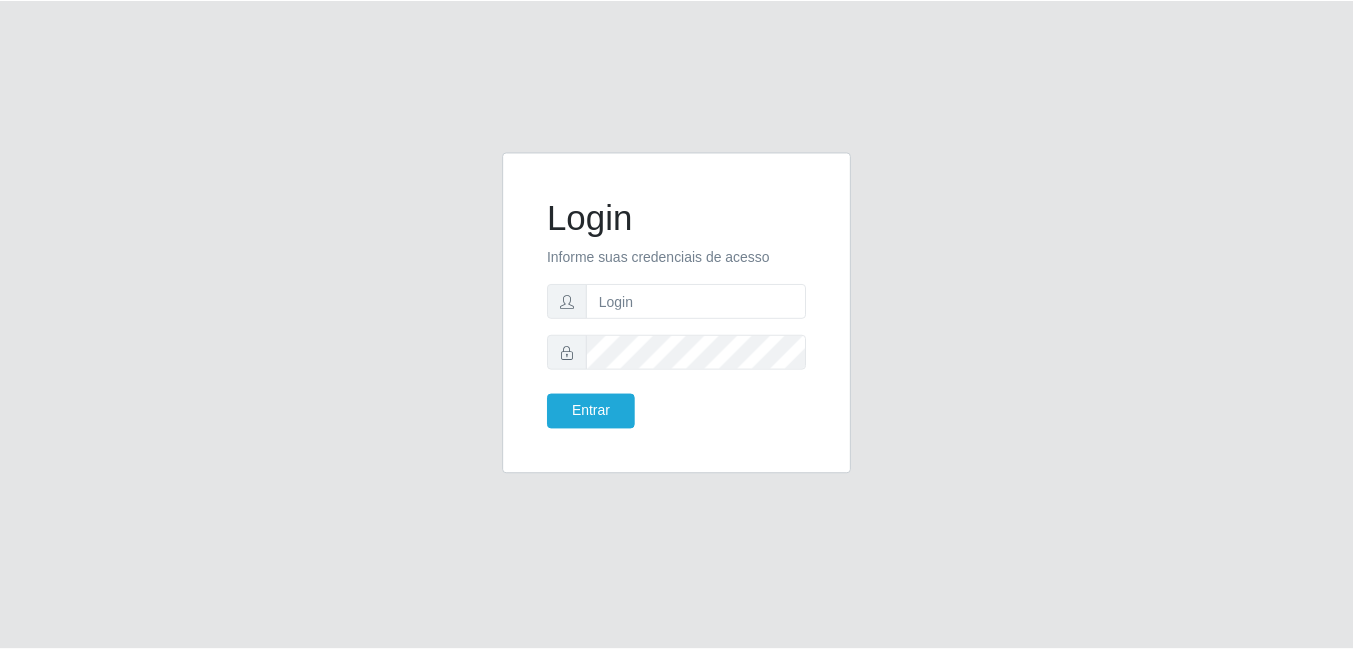 scroll, scrollTop: 0, scrollLeft: 0, axis: both 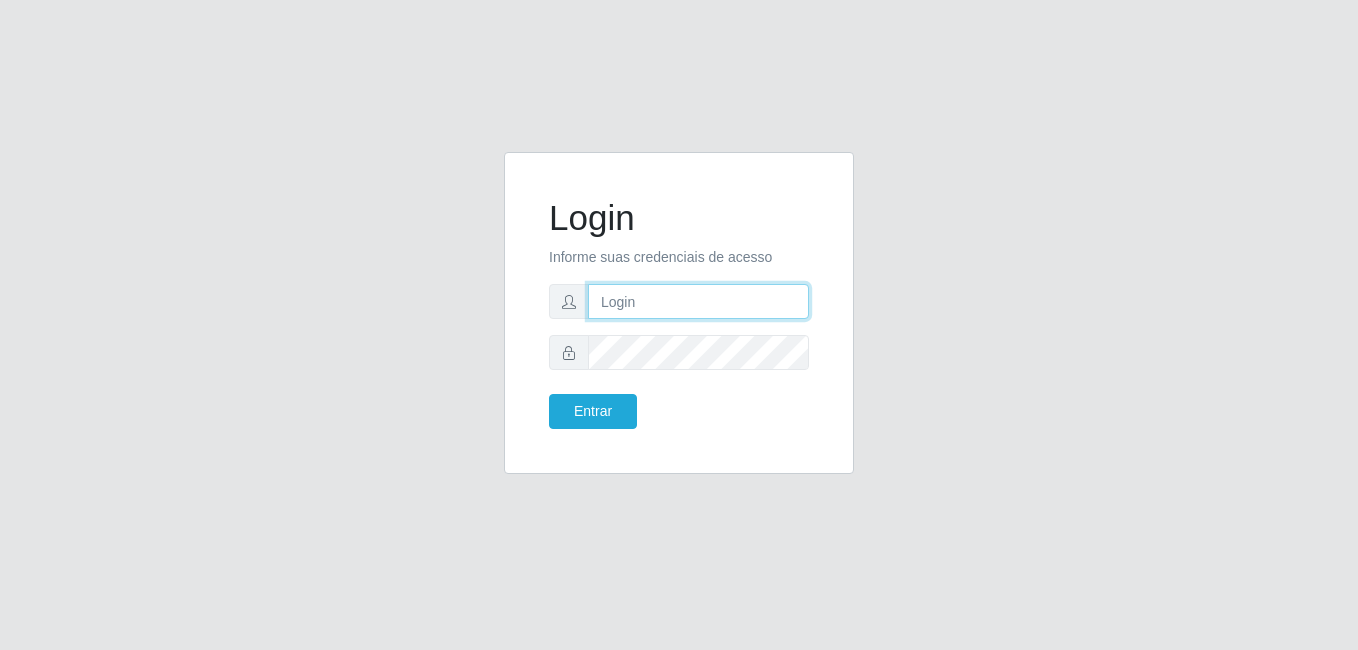 click at bounding box center [698, 301] 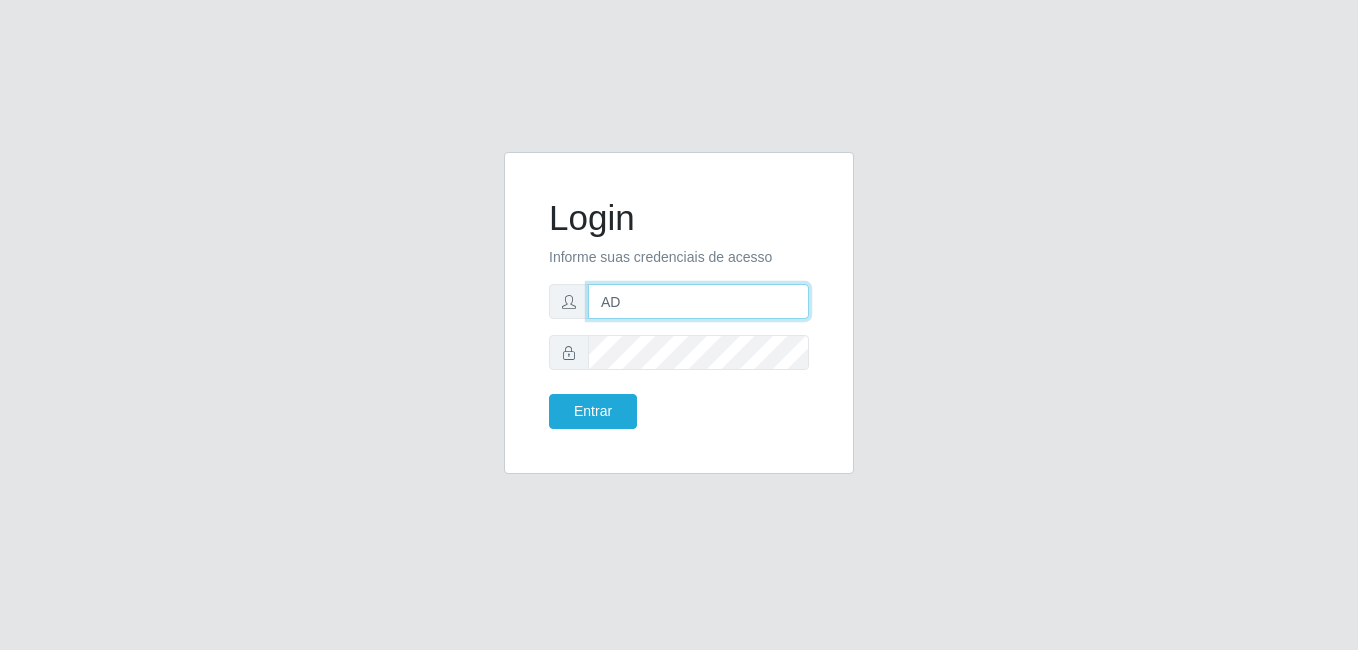 type on "[EMAIL]" 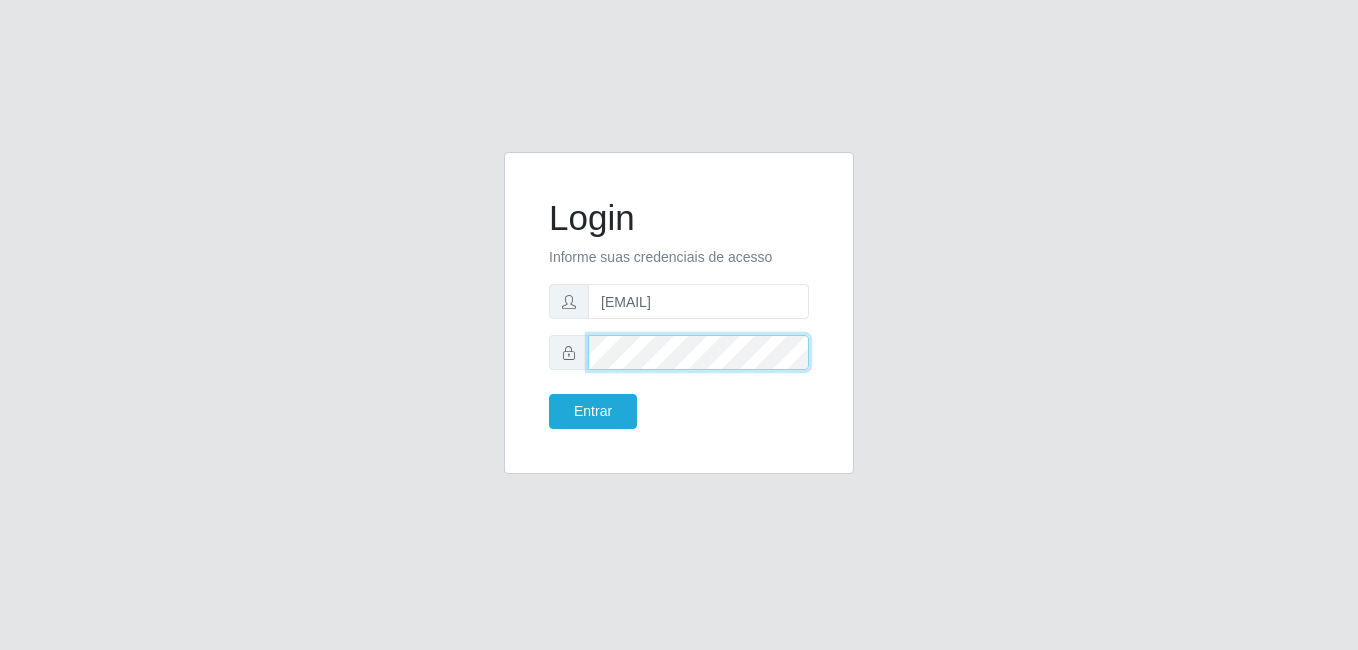 click on "Entrar" at bounding box center (593, 411) 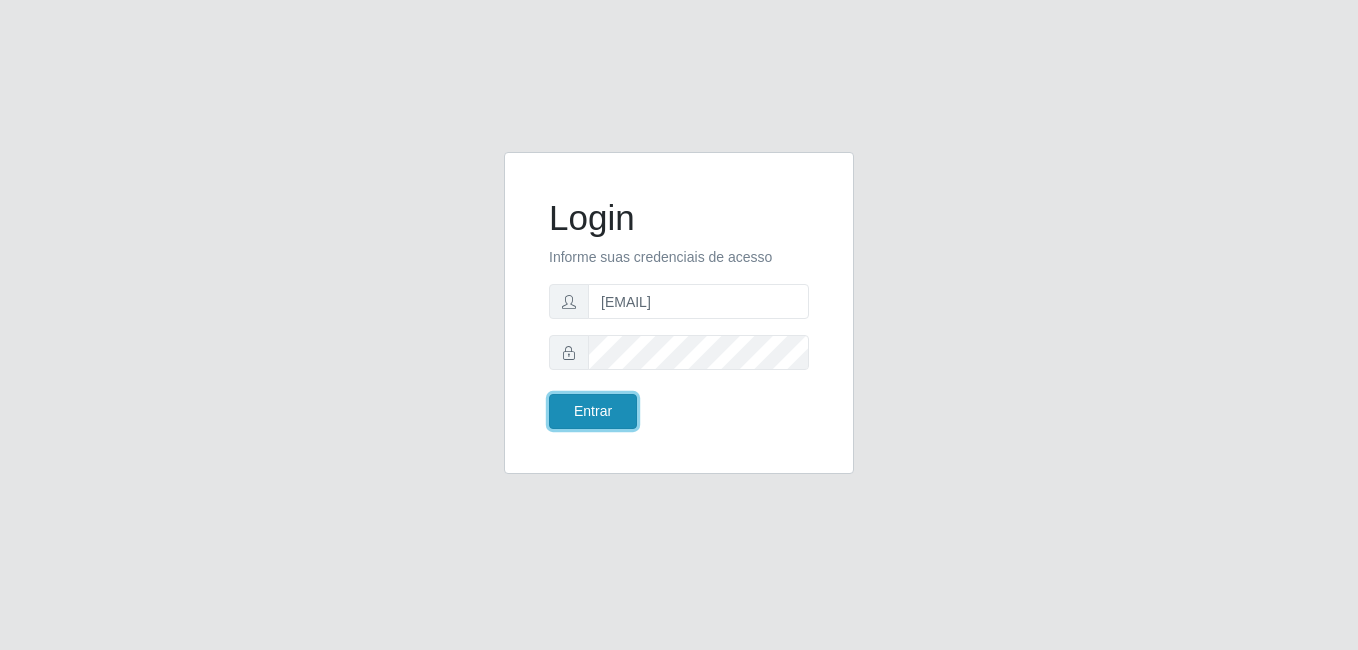 click on "Entrar" at bounding box center [593, 411] 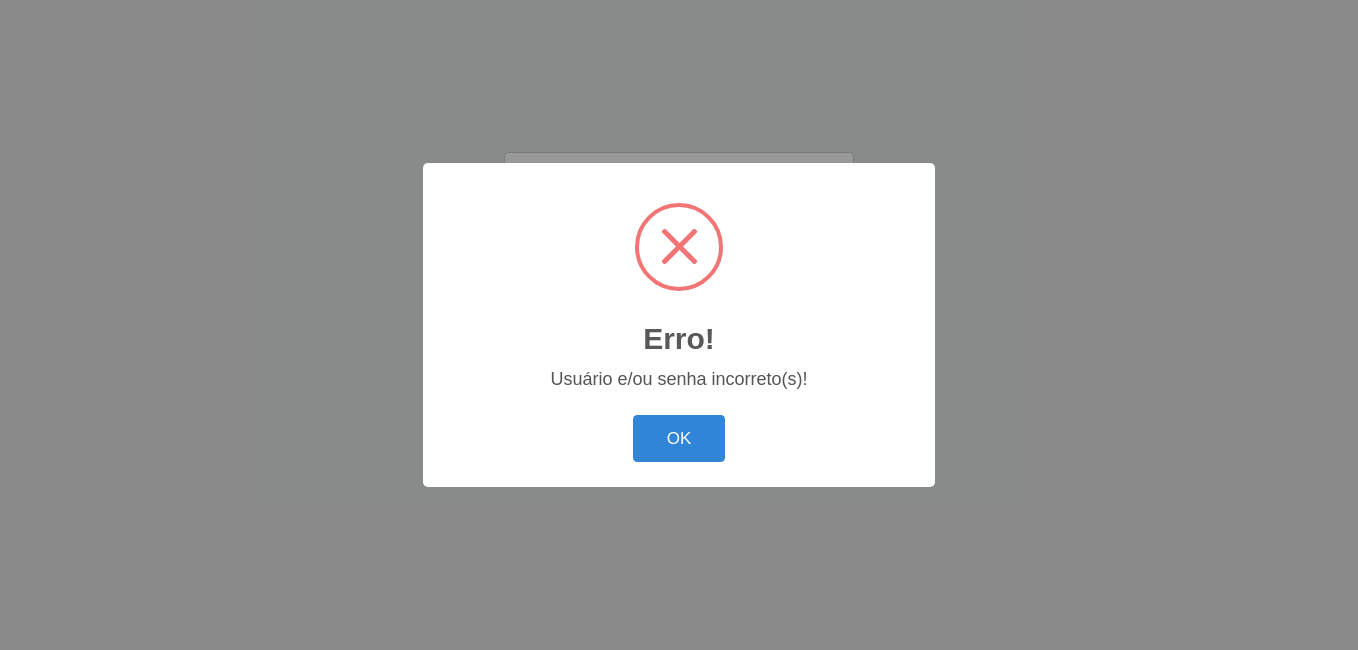 click on "OK" at bounding box center (679, 438) 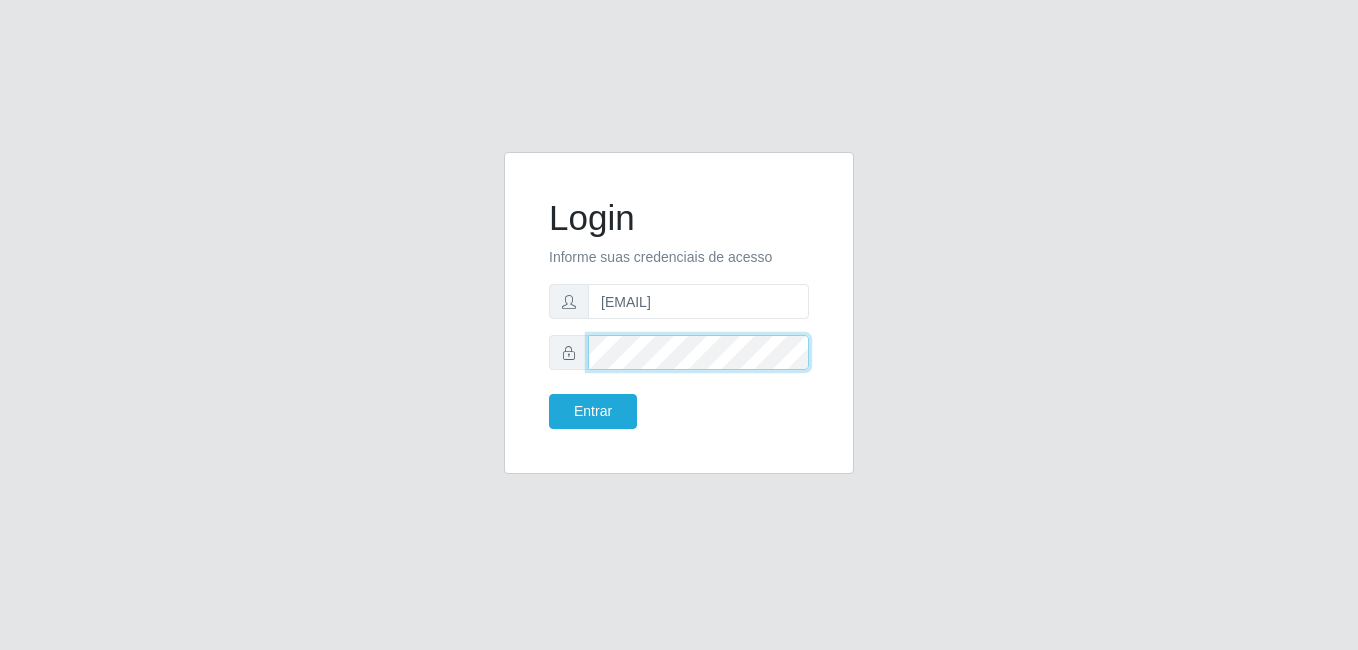click at bounding box center [679, 352] 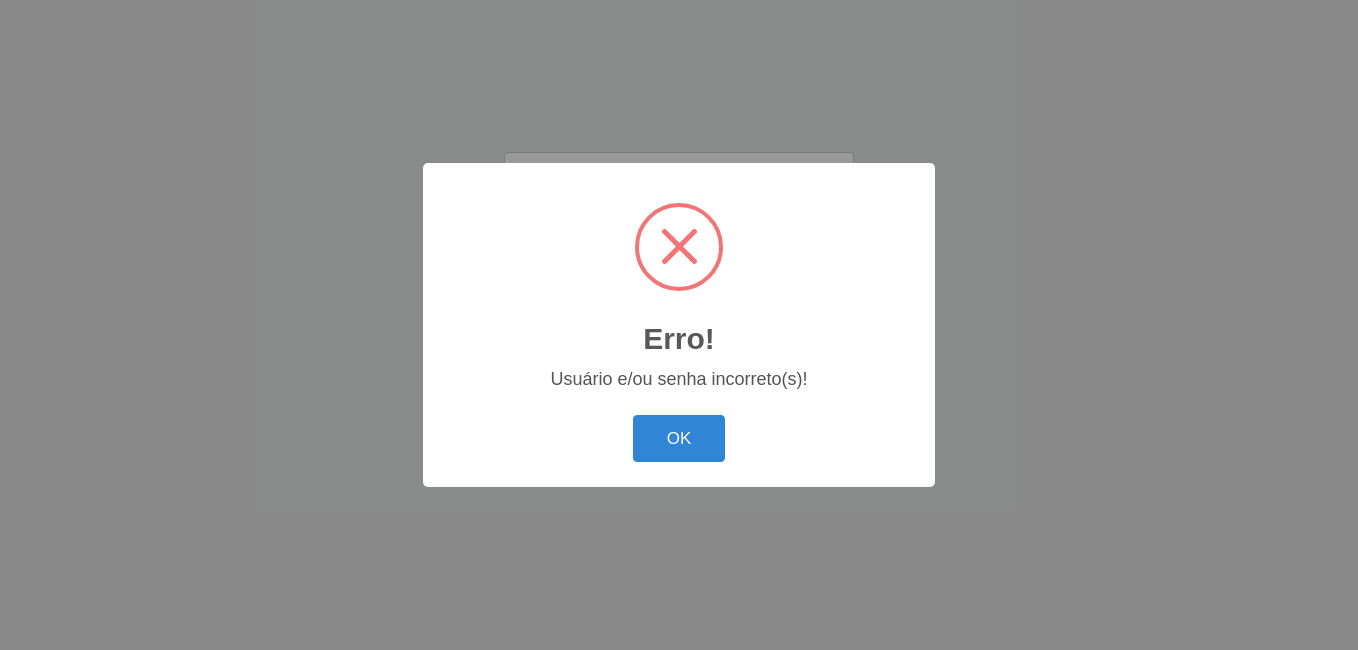 click on "OK" at bounding box center [679, 438] 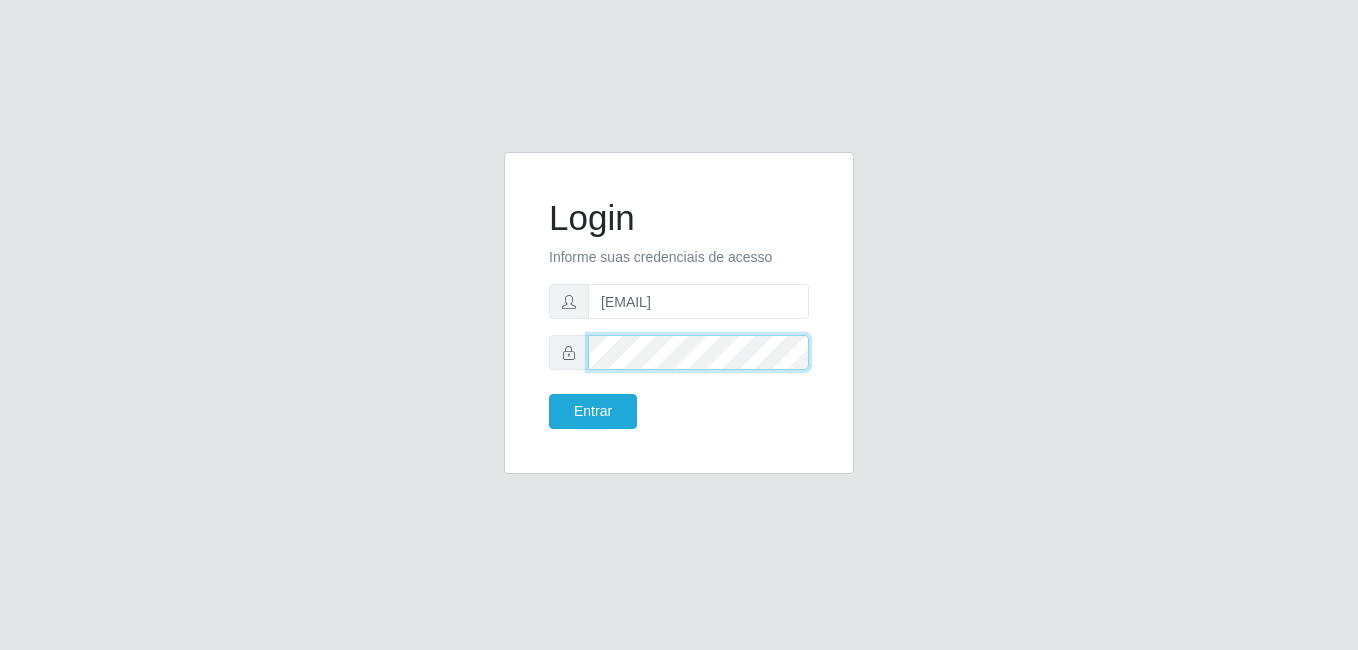 click on "Entrar" at bounding box center [593, 411] 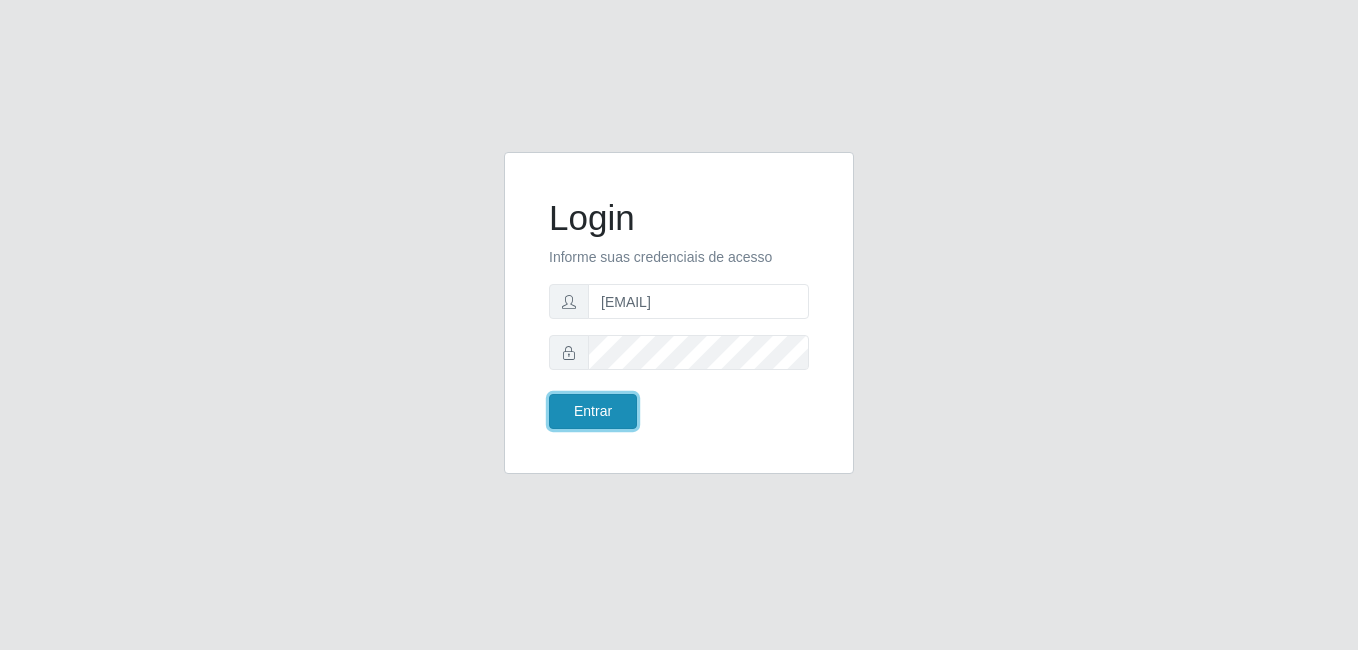 click on "Entrar" at bounding box center [593, 411] 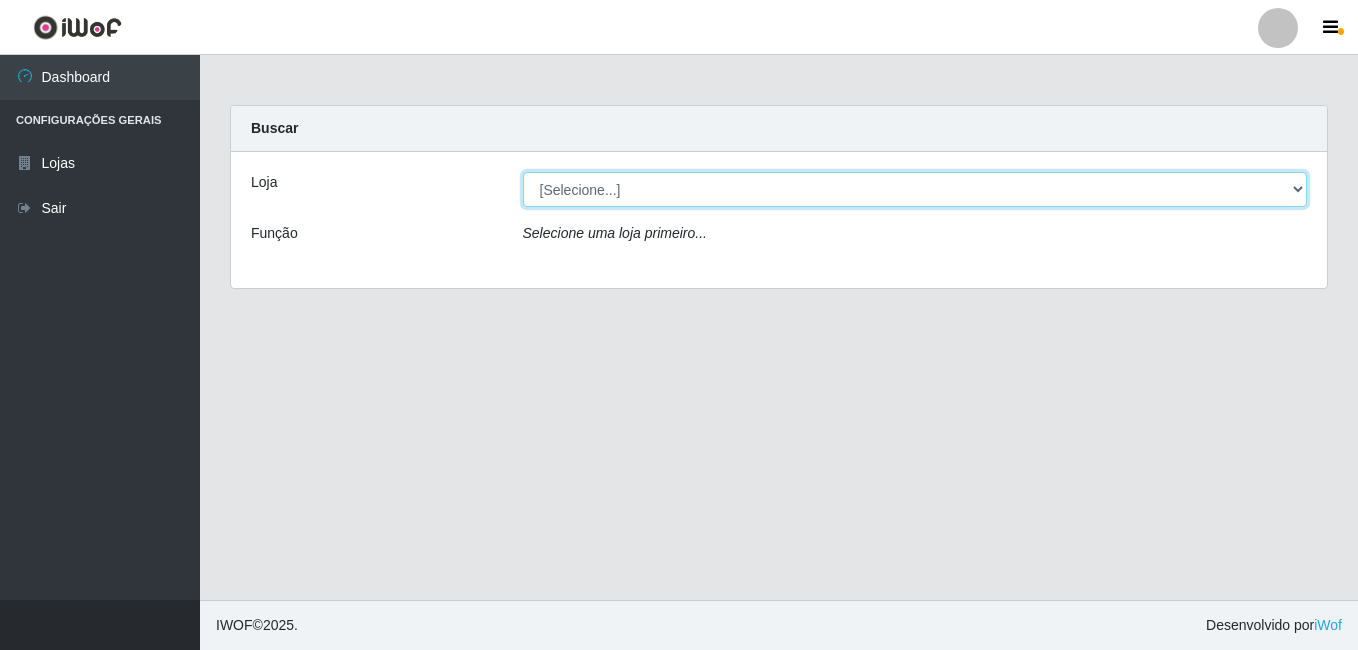 click on "[Selecione...] Bemais Supermercados - Três Ruas" at bounding box center [915, 189] 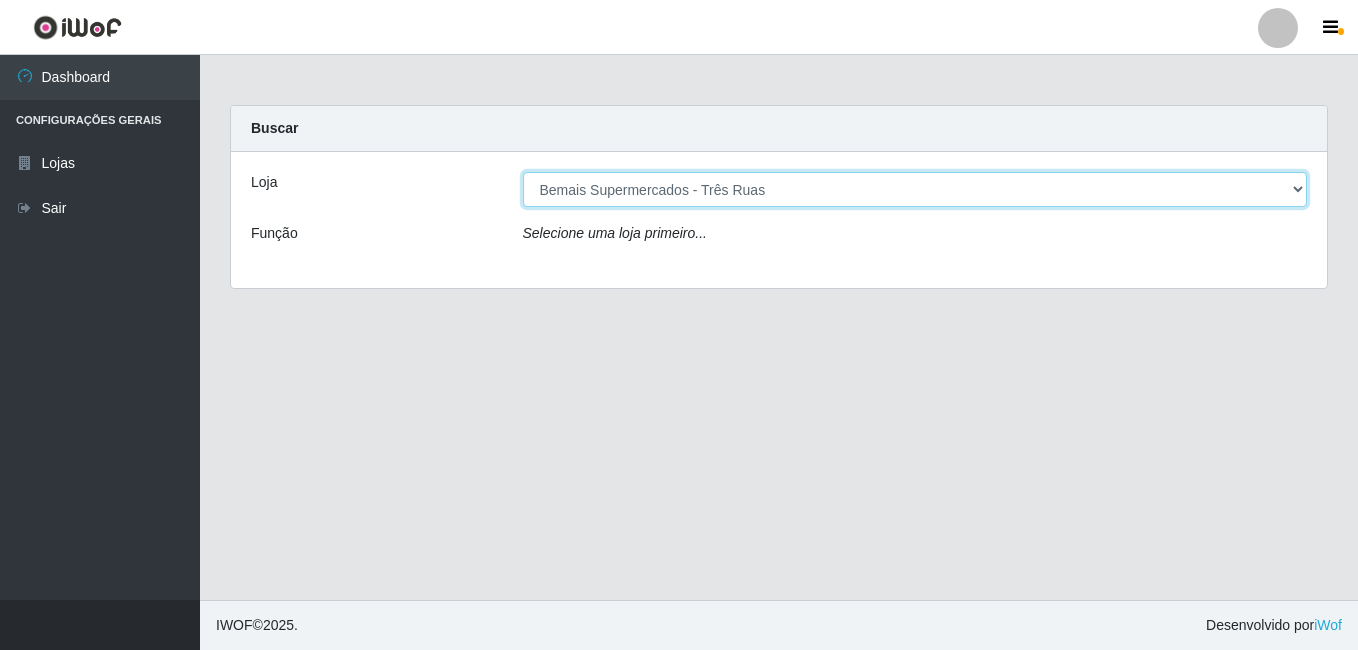 click on "[Selecione...] Bemais Supermercados - Três Ruas" at bounding box center [915, 189] 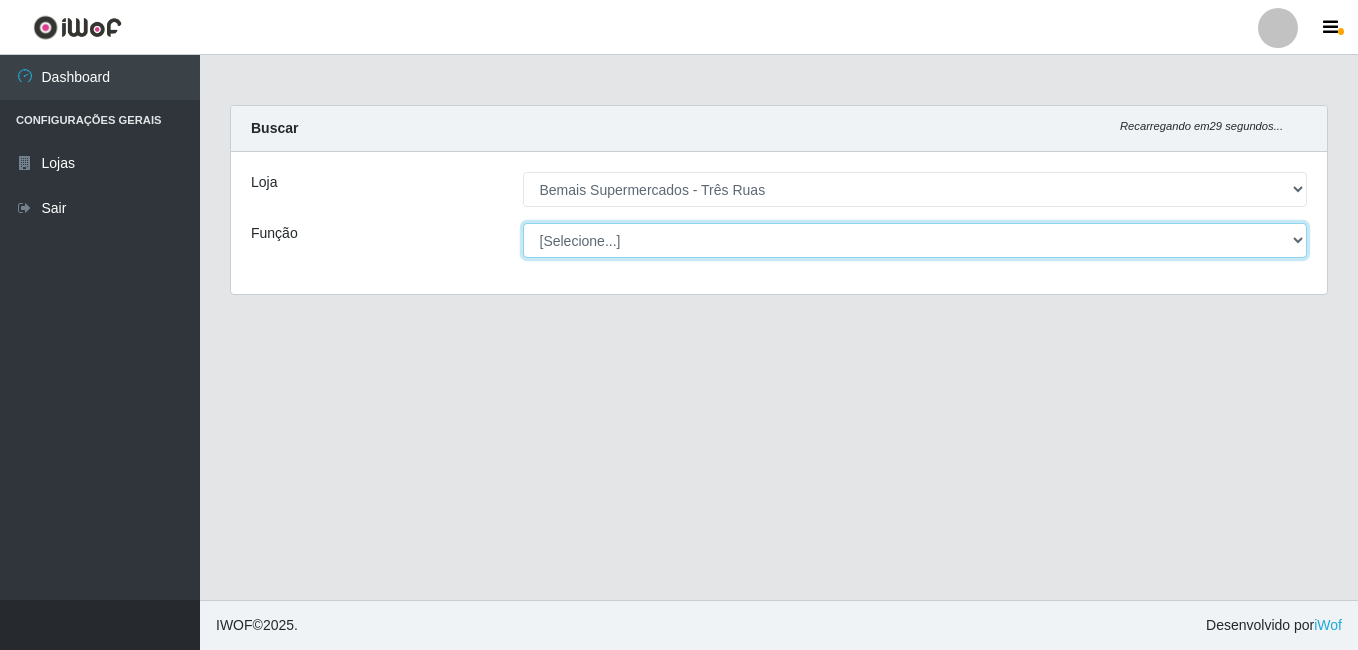 click on "[Selecione...] ASG ASG + ASG ++ Auxiliar de Depósito  Auxiliar de Depósito + Auxiliar de Depósito ++ Auxiliar de Estacionamento Auxiliar de Estacionamento + Auxiliar de Estacionamento ++ Auxiliar de Sushiman Auxiliar de Sushiman+ Auxiliar de Sushiman++ Balconista de Açougue  Balconista de Açougue + Balconista de Açougue ++ Balconista de Frios Balconista de Frios + Balconista de Frios ++ Balconista de Padaria  Balconista de Padaria + Balconista de Padaria ++ Embalador Embalador + Embalador ++ Operador de Caixa Operador de Caixa + Operador de Caixa ++ Repositor  Repositor + Repositor ++ Repositor de Hortifruti Repositor de Hortifruti + Repositor de Hortifruti ++" at bounding box center (915, 240) 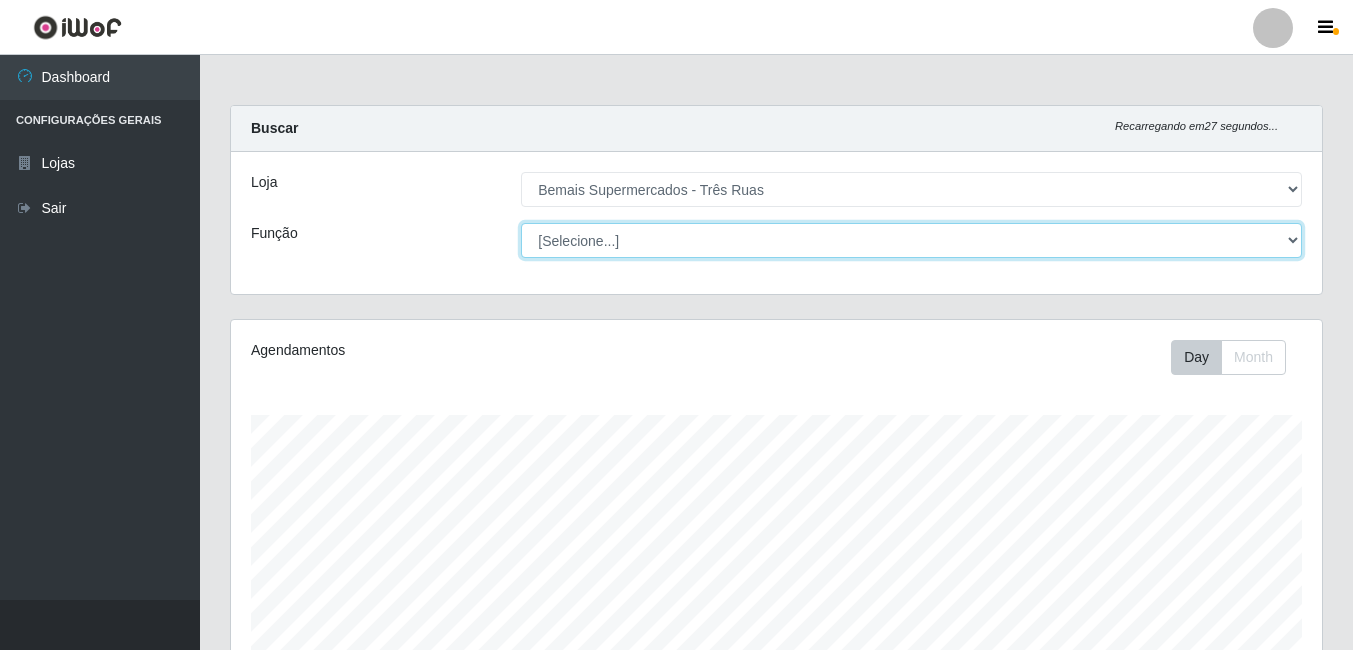 scroll, scrollTop: 999585, scrollLeft: 998909, axis: both 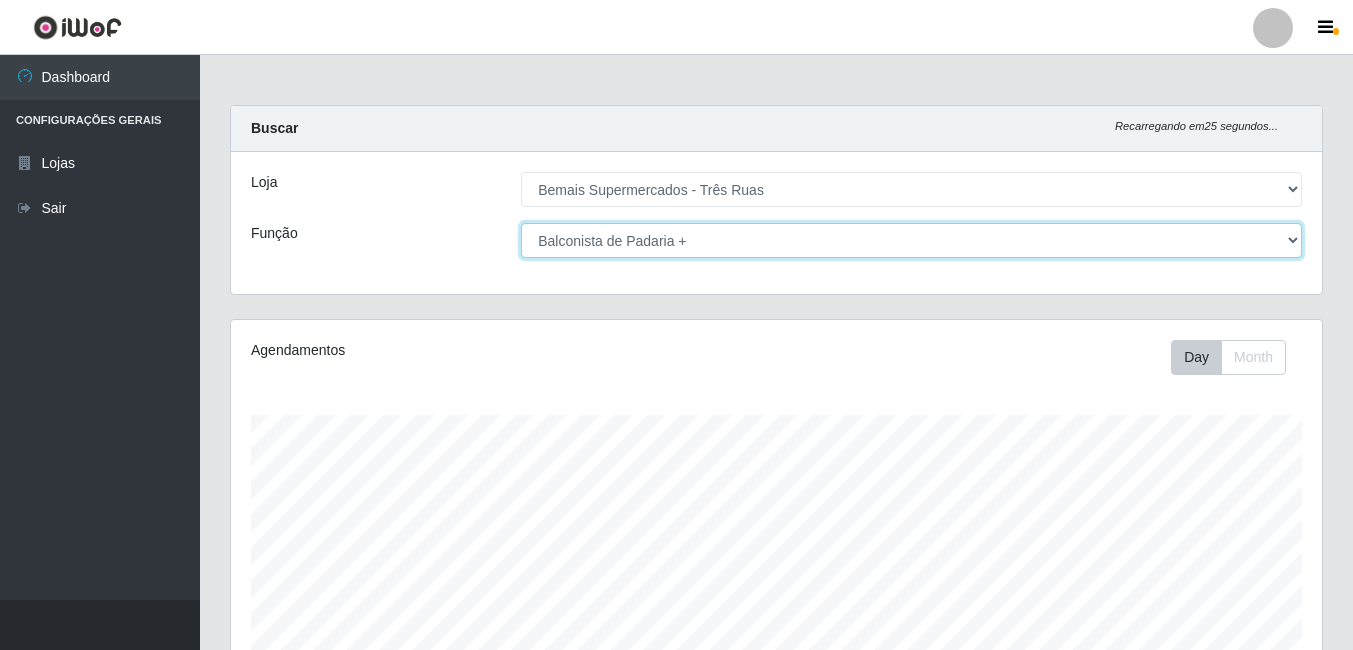 click on "[Selecione...] ASG ASG + ASG ++ Auxiliar de Depósito  Auxiliar de Depósito + Auxiliar de Depósito ++ Auxiliar de Estacionamento Auxiliar de Estacionamento + Auxiliar de Estacionamento ++ Auxiliar de Sushiman Auxiliar de Sushiman+ Auxiliar de Sushiman++ Balconista de Açougue  Balconista de Açougue + Balconista de Açougue ++ Balconista de Frios Balconista de Frios + Balconista de Frios ++ Balconista de Padaria  Balconista de Padaria + Balconista de Padaria ++ Embalador Embalador + Embalador ++ Operador de Caixa Operador de Caixa + Operador de Caixa ++ Repositor  Repositor + Repositor ++ Repositor de Hortifruti Repositor de Hortifruti + Repositor de Hortifruti ++" at bounding box center (911, 240) 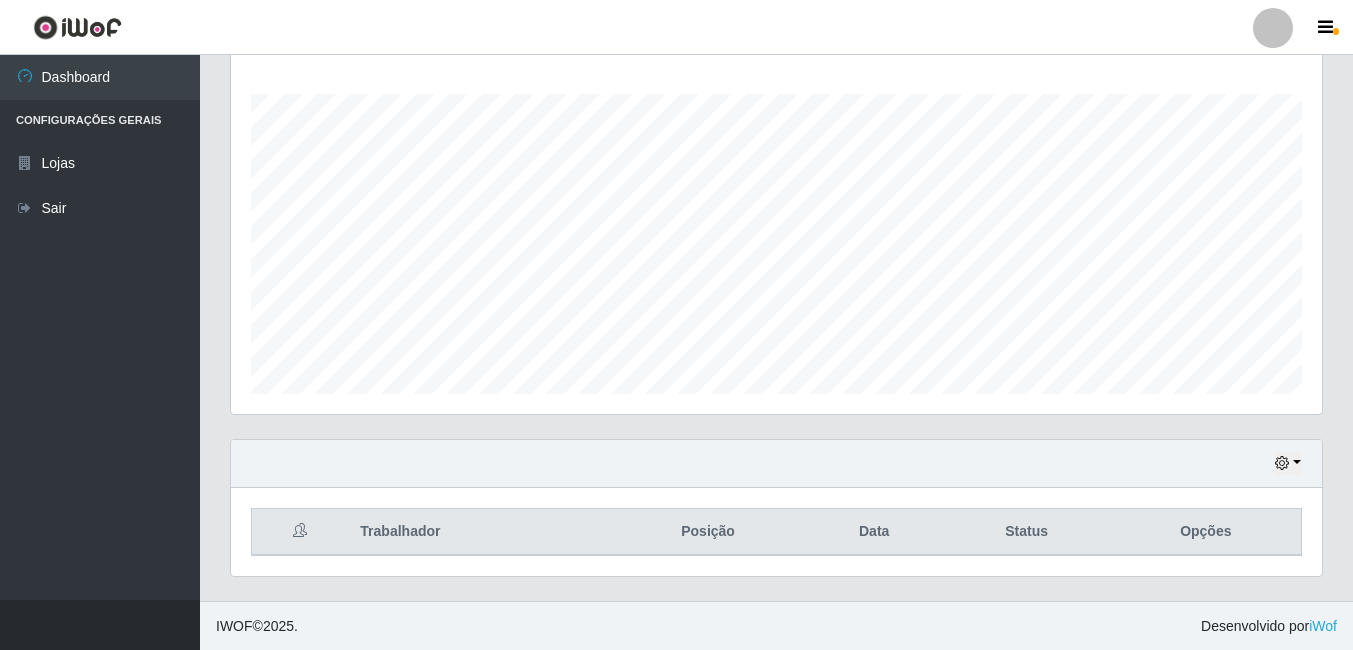 scroll, scrollTop: 322, scrollLeft: 0, axis: vertical 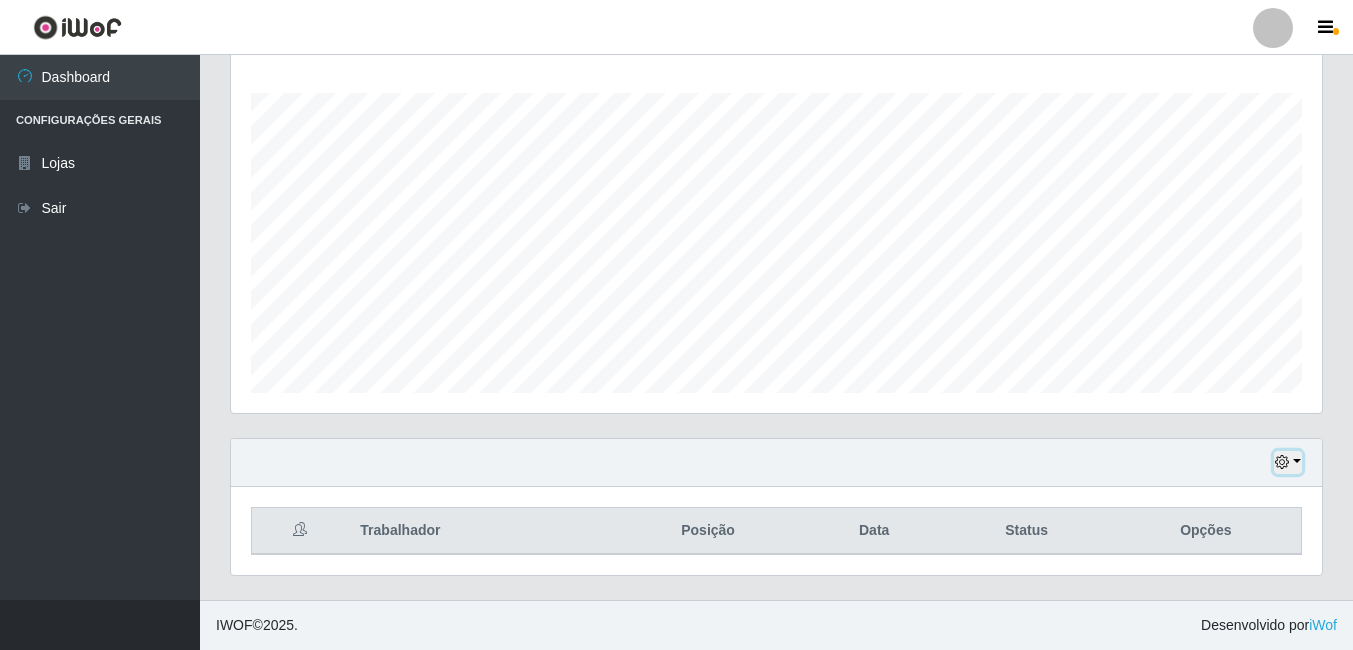click at bounding box center [1288, 462] 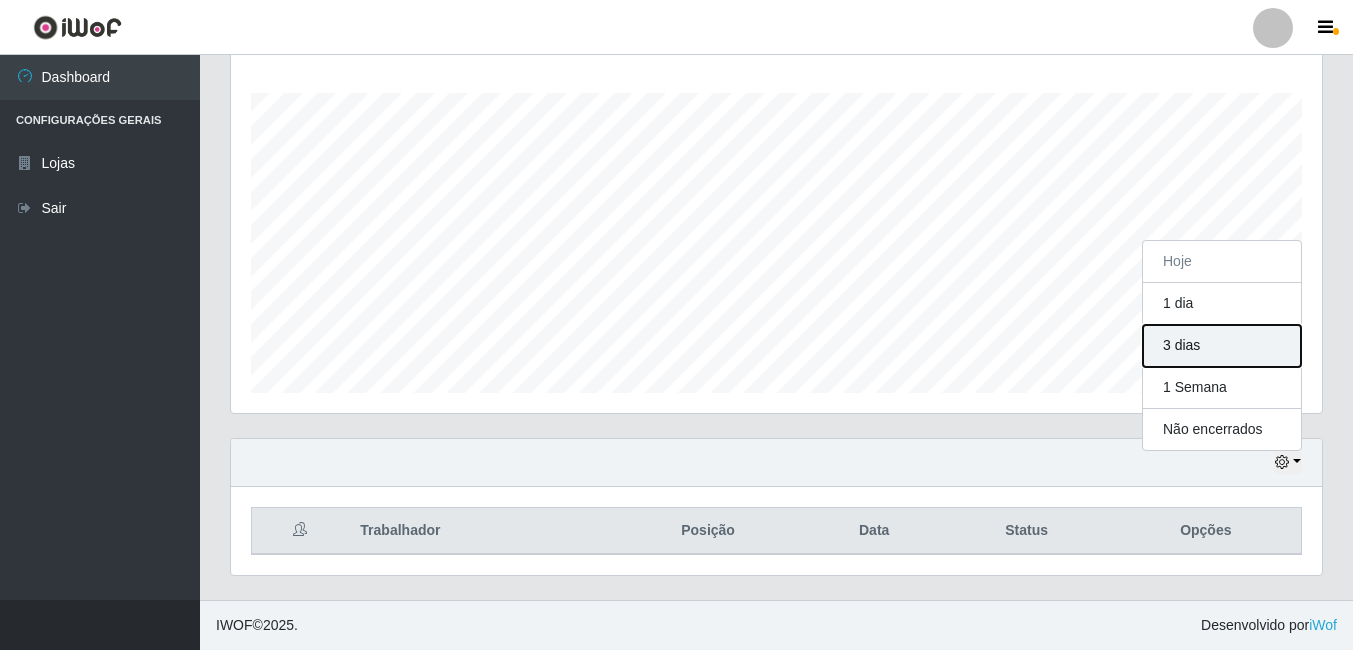 click on "3 dias" at bounding box center (1222, 346) 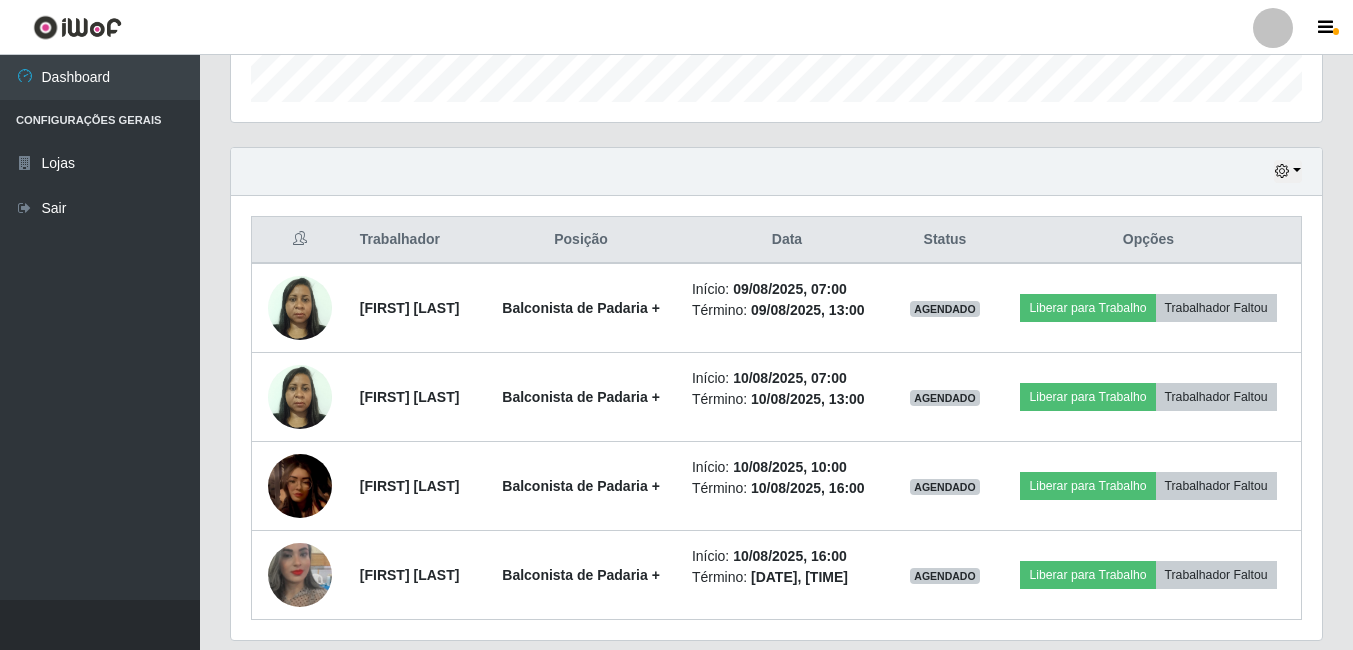 scroll, scrollTop: 478, scrollLeft: 0, axis: vertical 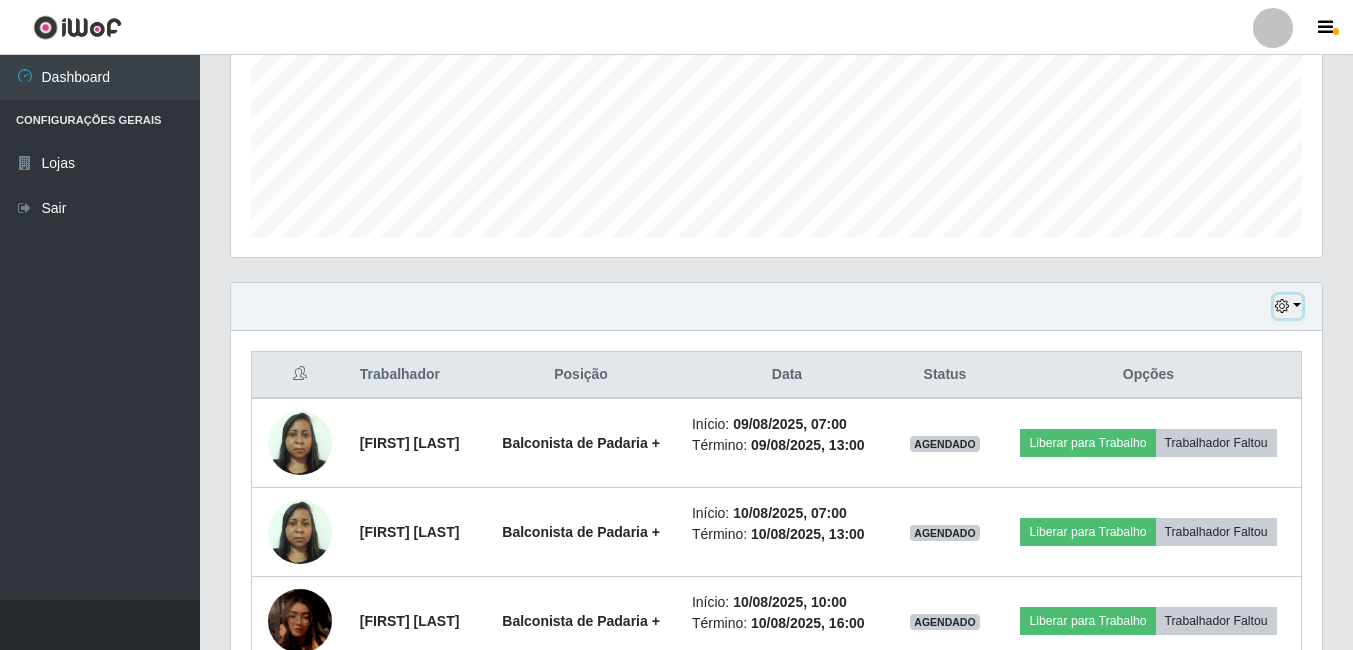 click at bounding box center (1282, 306) 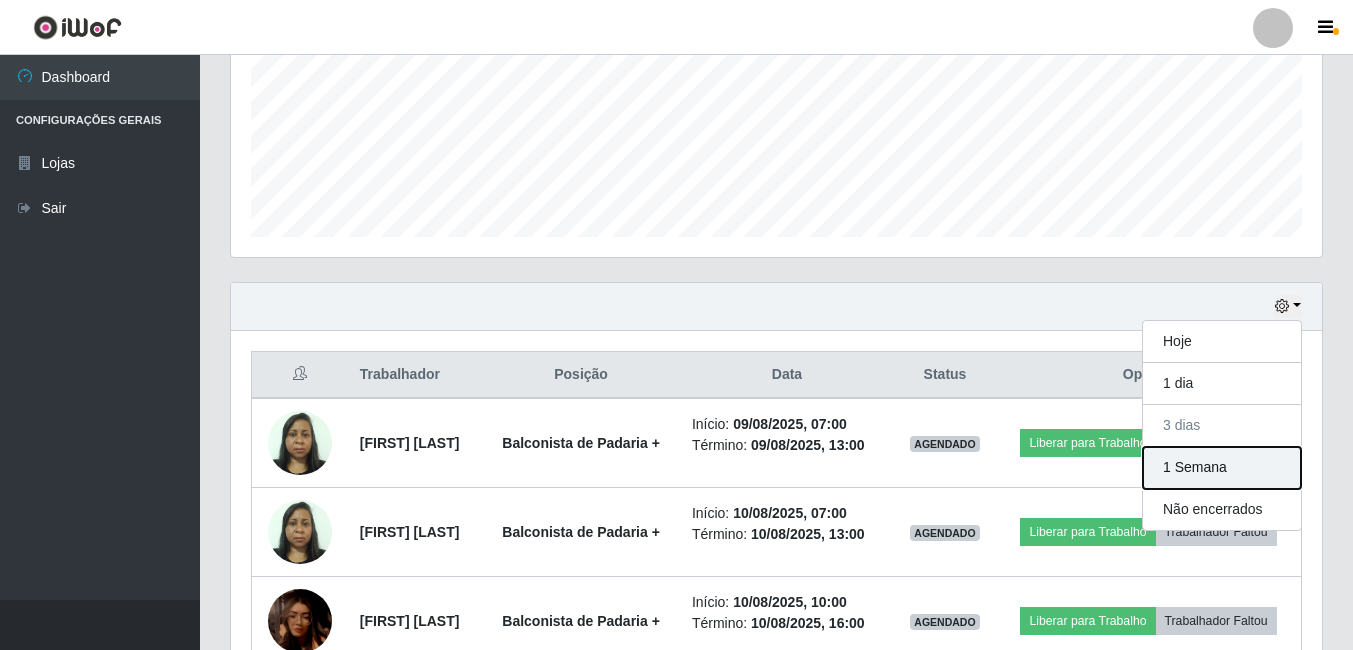 click on "1 Semana" at bounding box center (1222, 468) 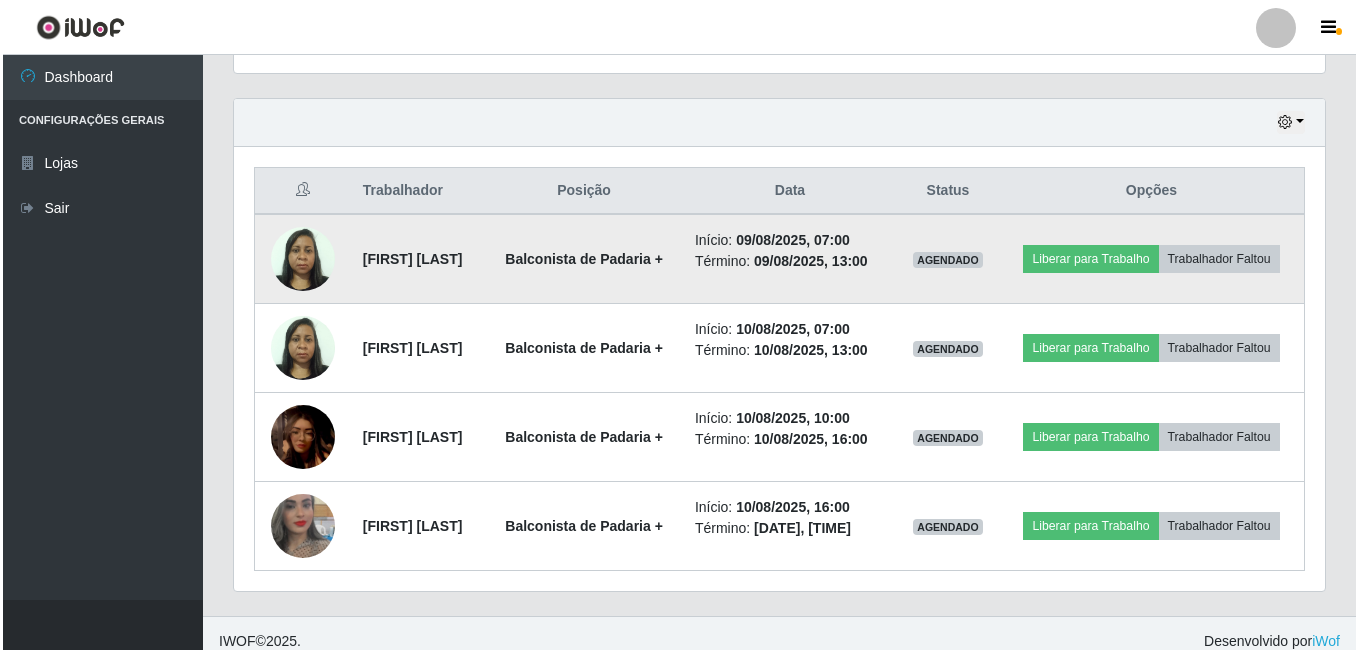 scroll, scrollTop: 678, scrollLeft: 0, axis: vertical 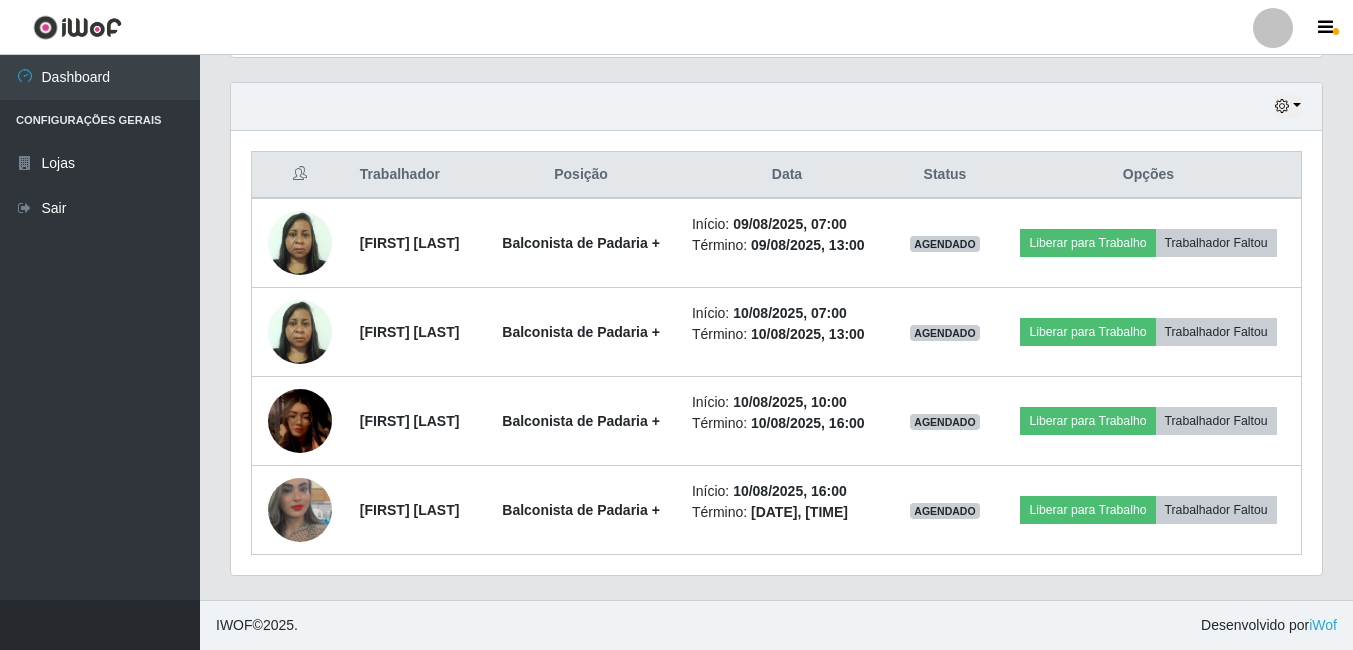 click on "Dashboard Configurações Gerais   Lojas Sair" at bounding box center [100, 327] 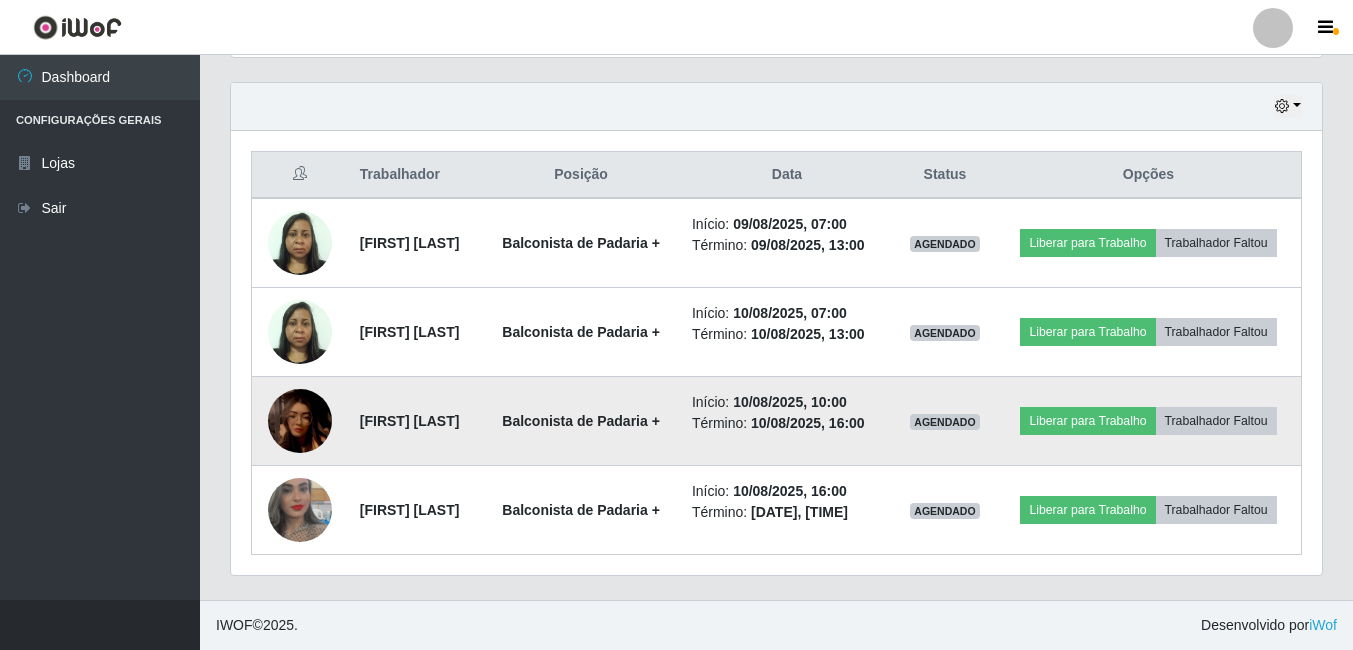 click at bounding box center (300, 421) 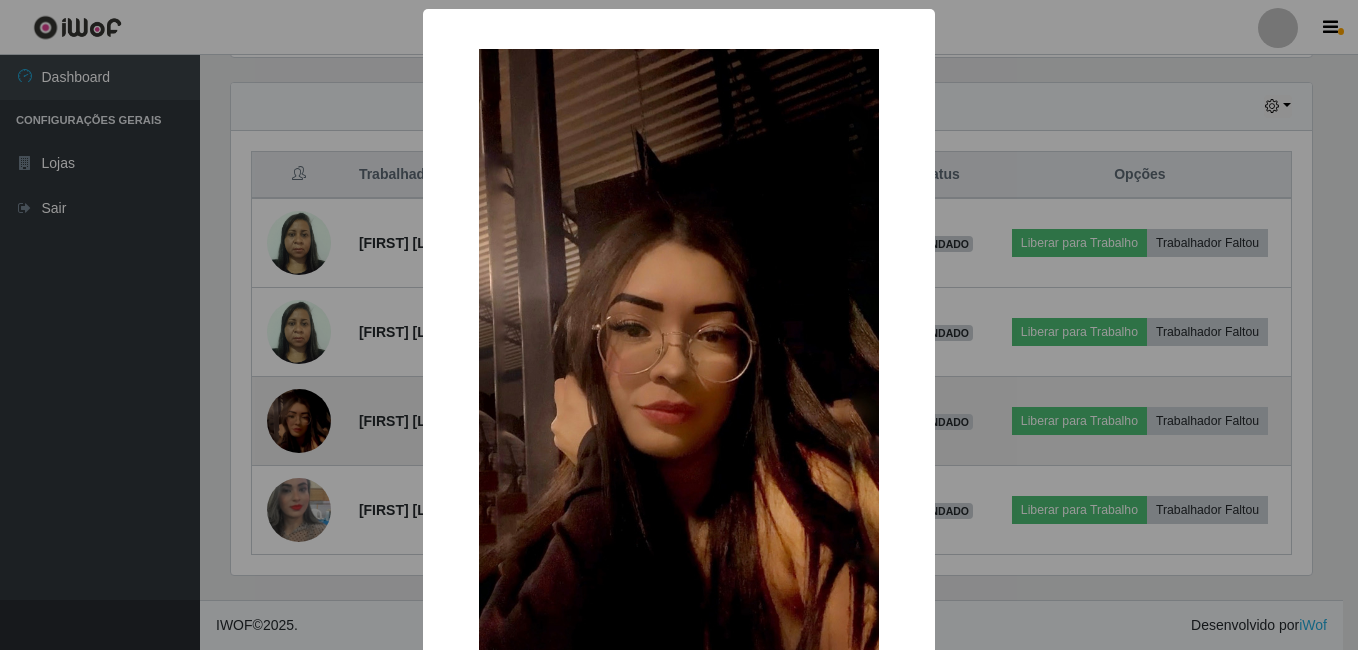 scroll, scrollTop: 999585, scrollLeft: 998919, axis: both 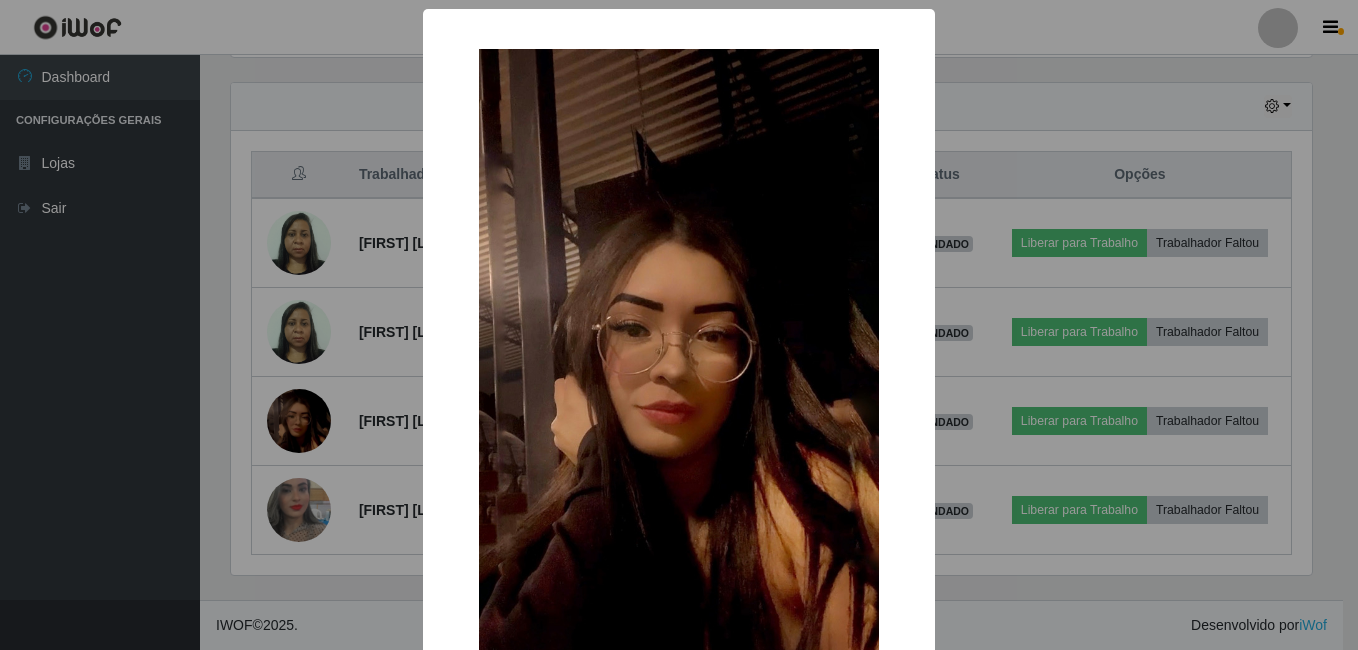 click on "× OK Cancel" at bounding box center (679, 325) 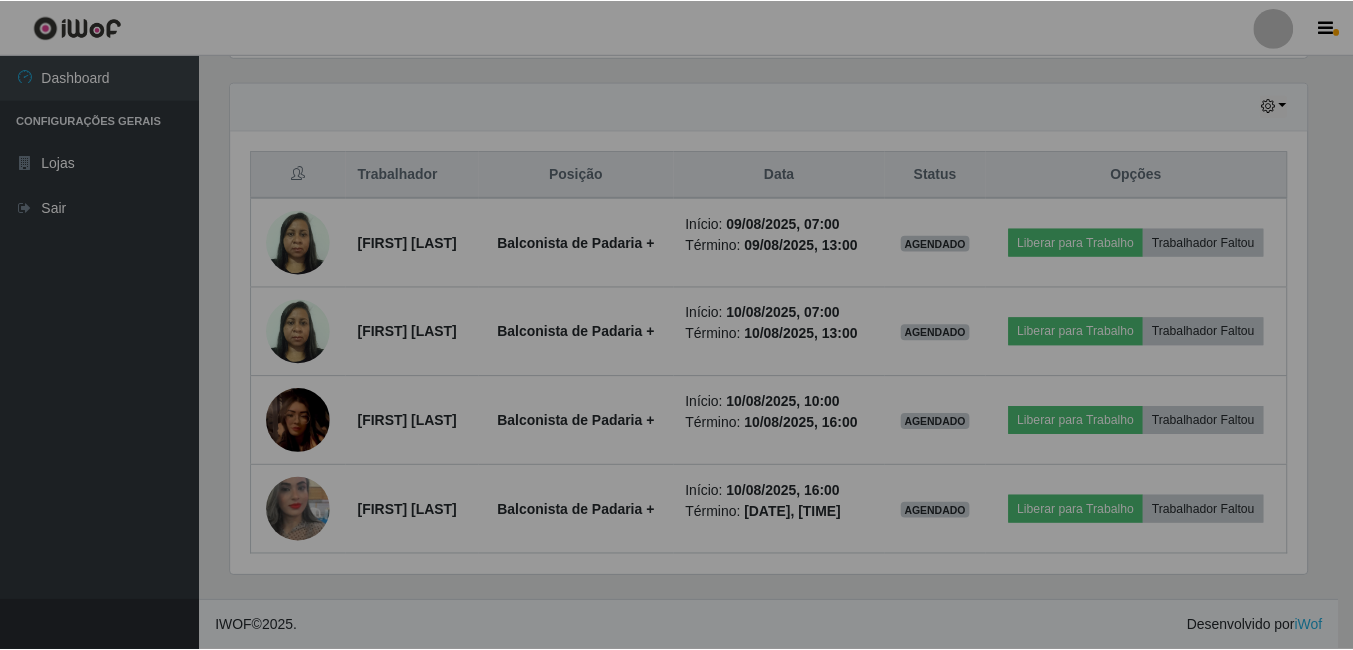 scroll, scrollTop: 999585, scrollLeft: 998909, axis: both 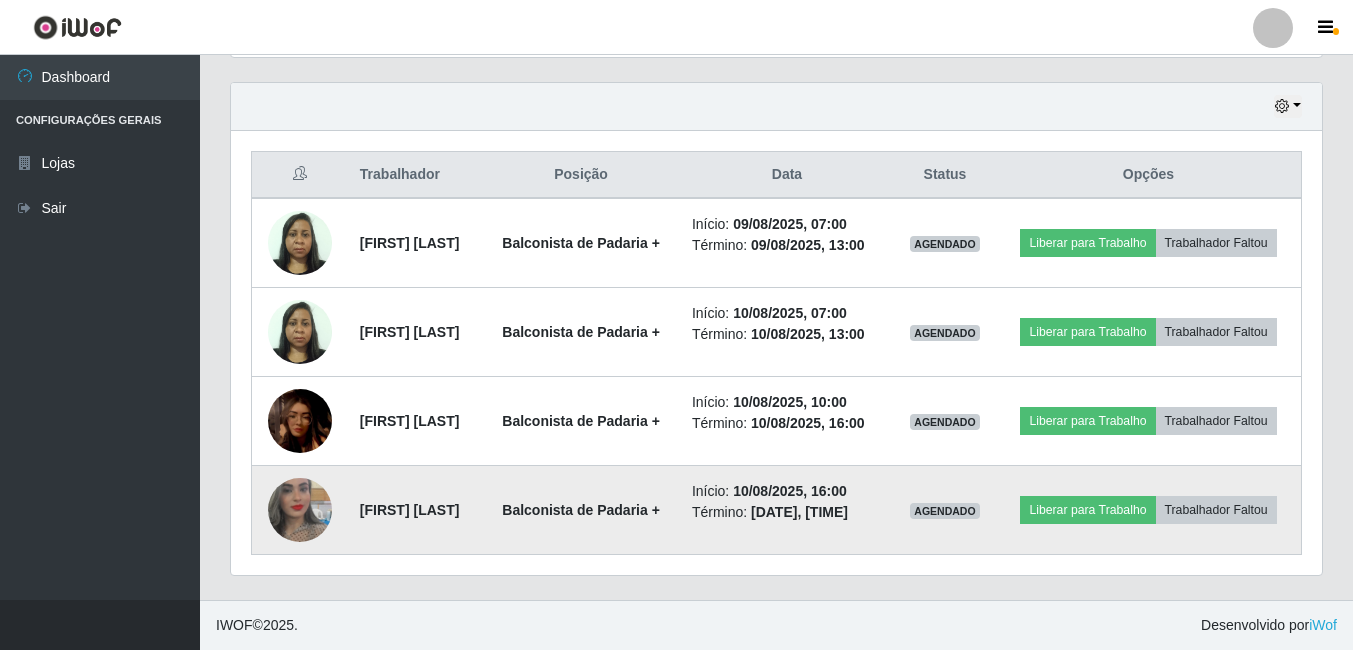 click at bounding box center [300, 510] 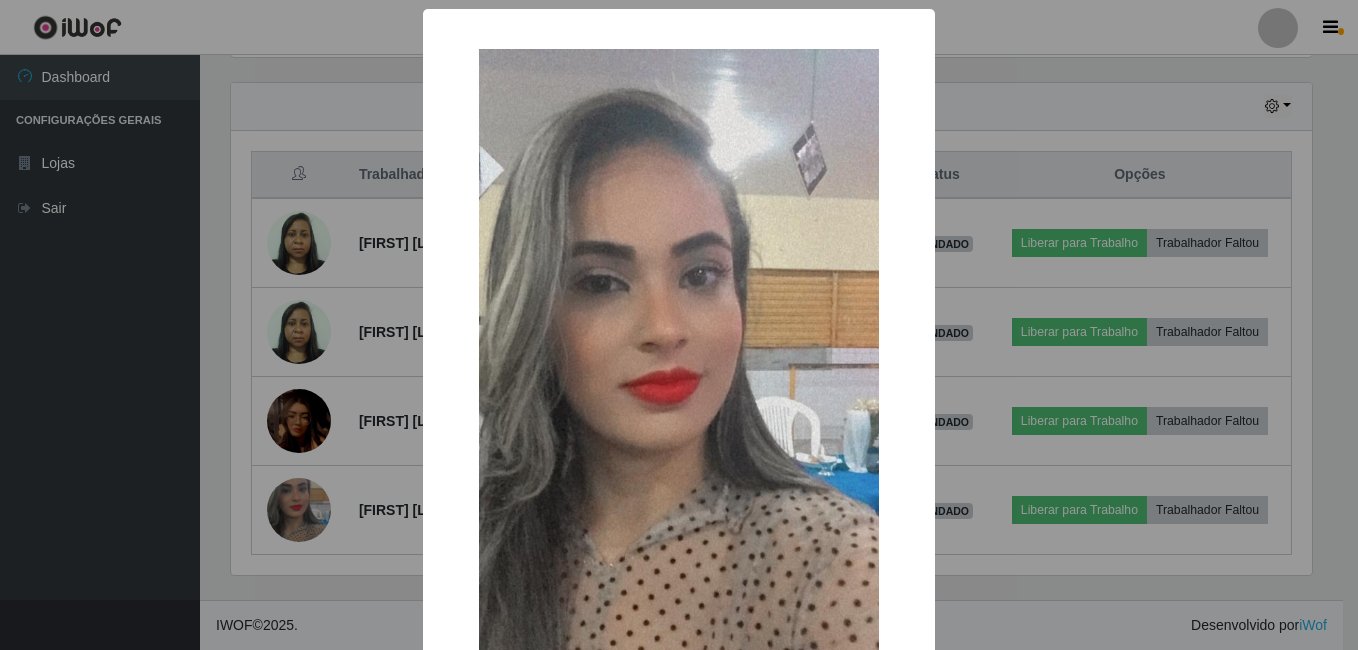 click on "× OK Cancel" at bounding box center (679, 325) 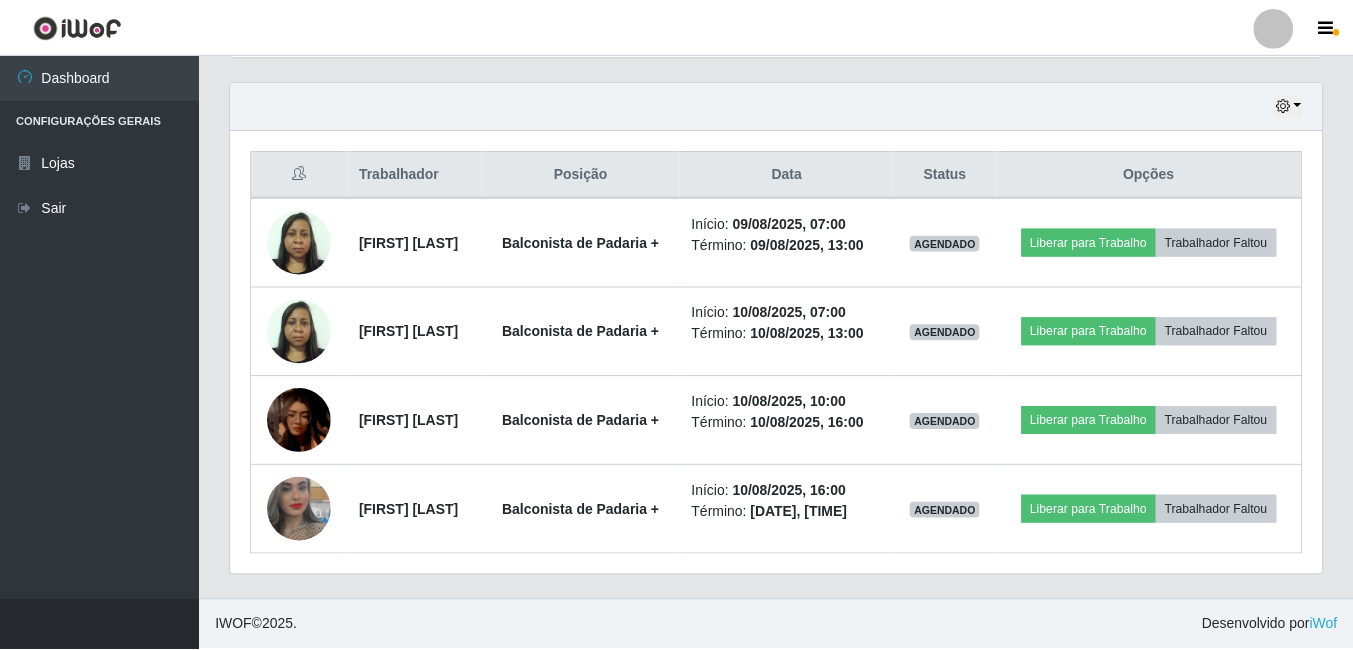 scroll, scrollTop: 999585, scrollLeft: 998909, axis: both 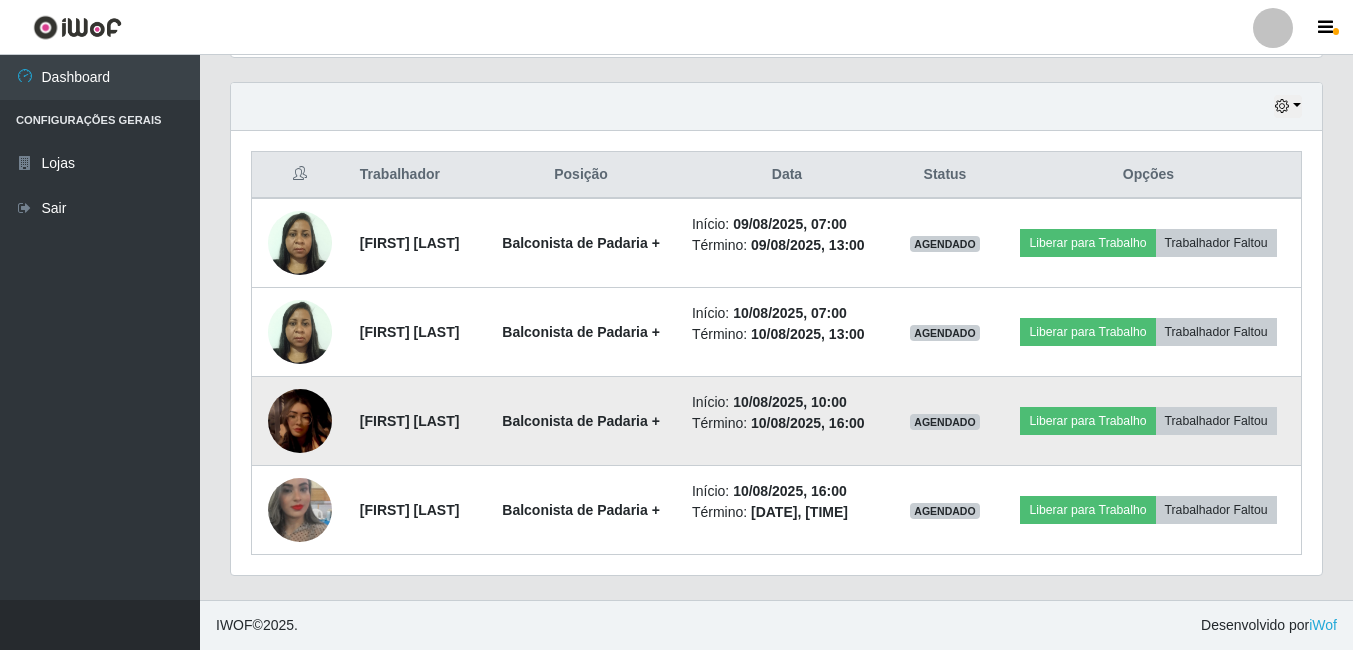 click at bounding box center (300, 421) 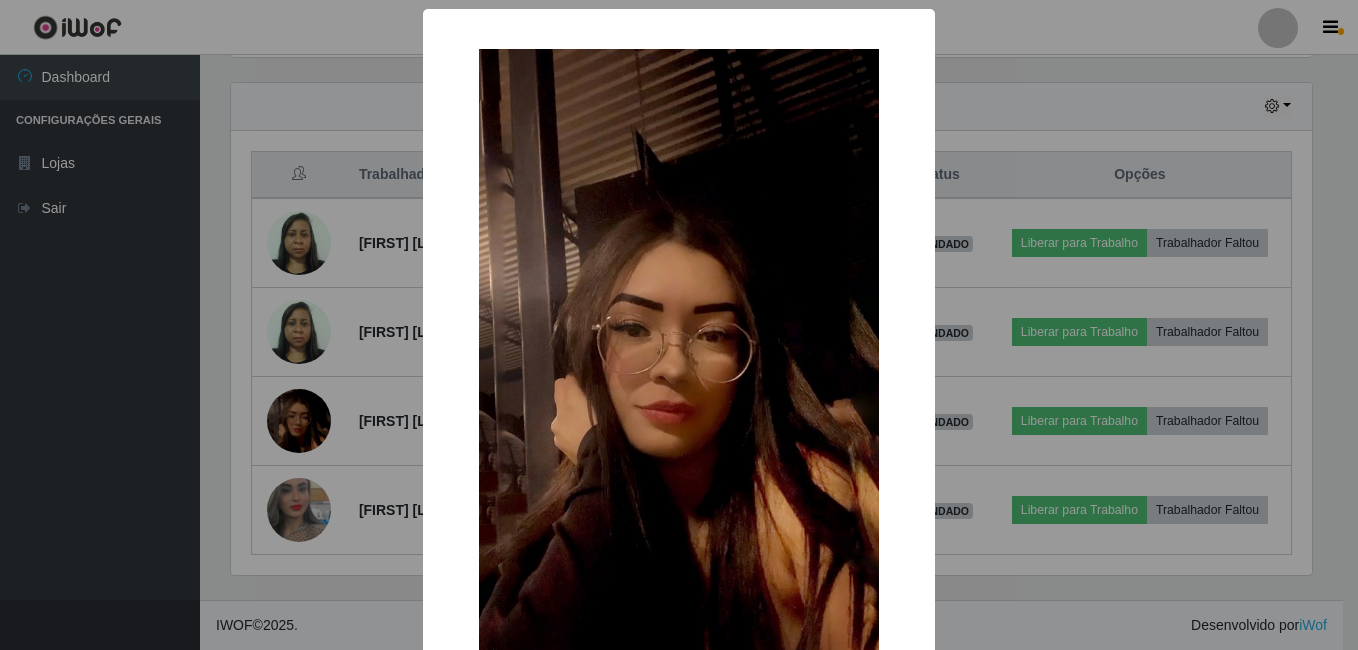click on "× OK Cancel" at bounding box center [679, 325] 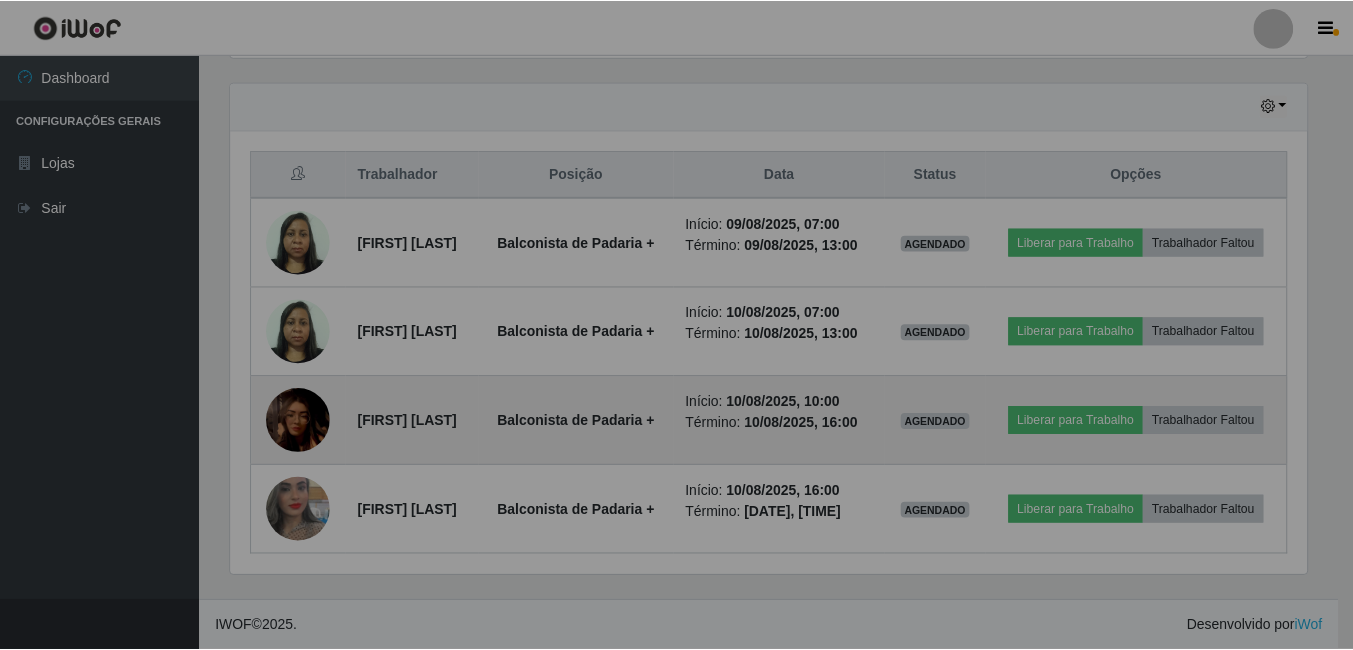 scroll, scrollTop: 999585, scrollLeft: 998909, axis: both 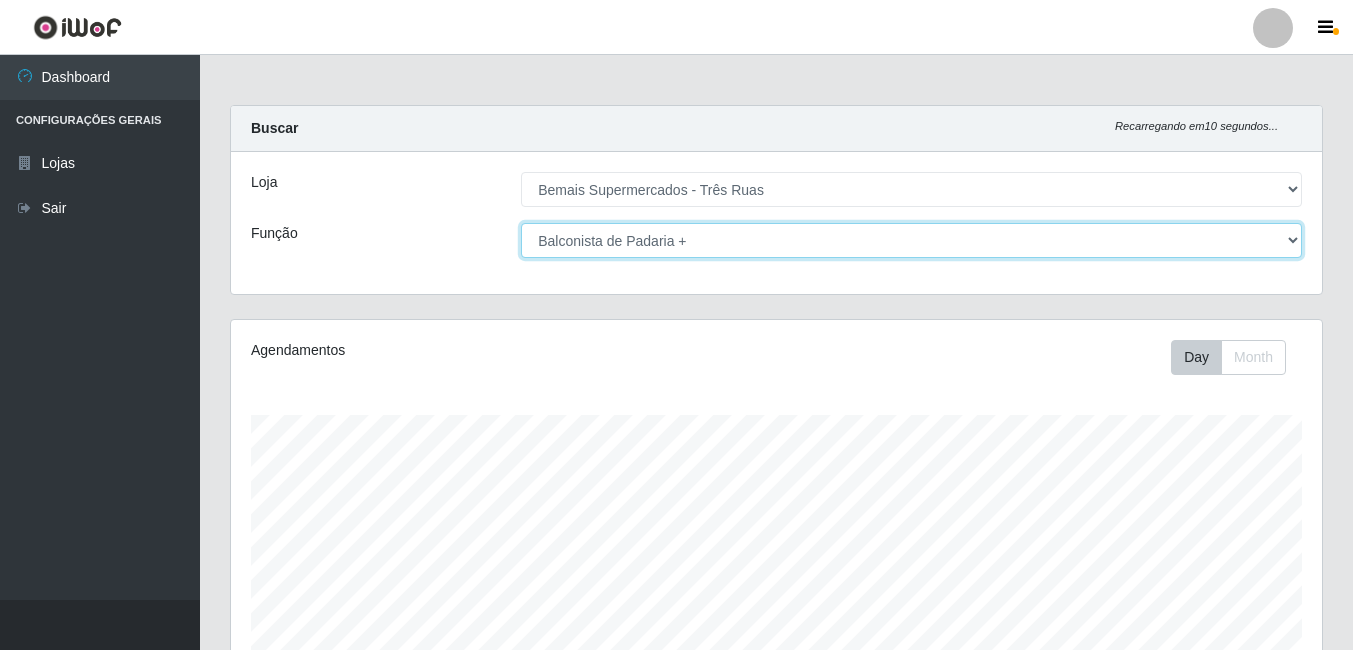 click on "[Selecione...] ASG ASG + ASG ++ Auxiliar de Depósito  Auxiliar de Depósito + Auxiliar de Depósito ++ Auxiliar de Estacionamento Auxiliar de Estacionamento + Auxiliar de Estacionamento ++ Auxiliar de Sushiman Auxiliar de Sushiman+ Auxiliar de Sushiman++ Balconista de Açougue  Balconista de Açougue + Balconista de Açougue ++ Balconista de Frios Balconista de Frios + Balconista de Frios ++ Balconista de Padaria  Balconista de Padaria + Balconista de Padaria ++ Embalador Embalador + Embalador ++ Operador de Caixa Operador de Caixa + Operador de Caixa ++ Repositor  Repositor + Repositor ++ Repositor de Hortifruti Repositor de Hortifruti + Repositor de Hortifruti ++" at bounding box center (911, 240) 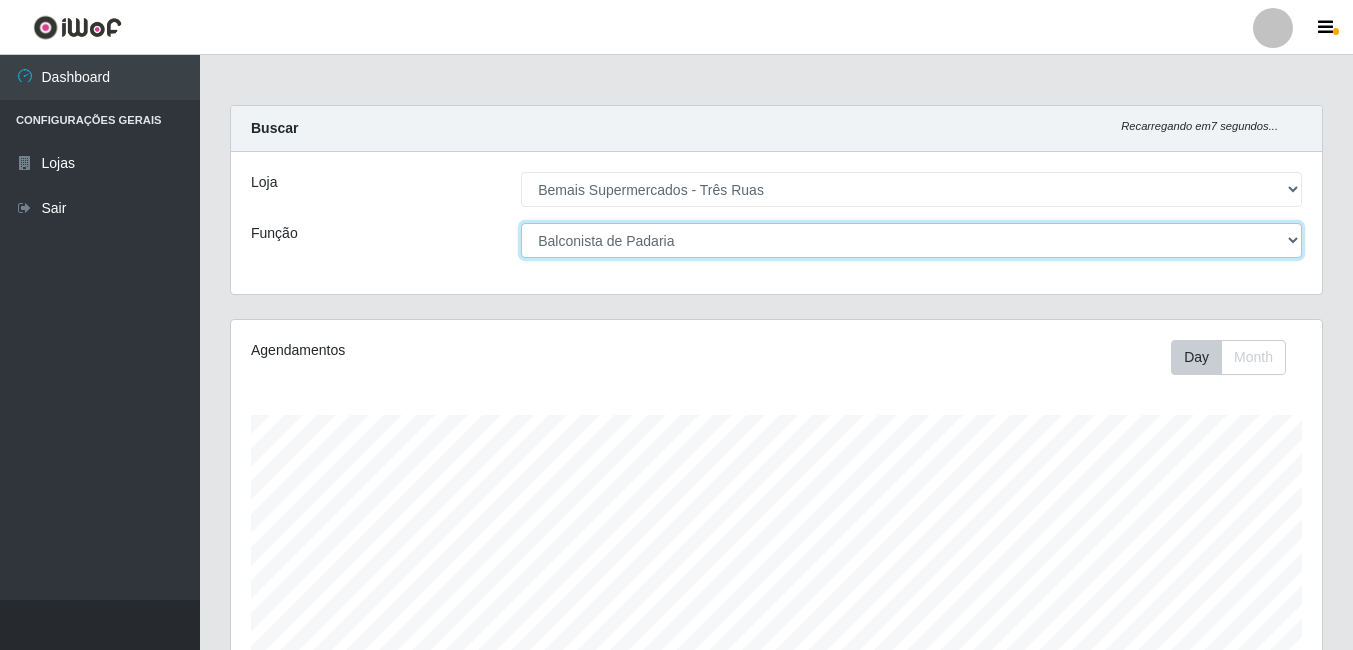 click on "[Selecione...] ASG ASG + ASG ++ Auxiliar de Depósito  Auxiliar de Depósito + Auxiliar de Depósito ++ Auxiliar de Estacionamento Auxiliar de Estacionamento + Auxiliar de Estacionamento ++ Auxiliar de Sushiman Auxiliar de Sushiman+ Auxiliar de Sushiman++ Balconista de Açougue  Balconista de Açougue + Balconista de Açougue ++ Balconista de Frios Balconista de Frios + Balconista de Frios ++ Balconista de Padaria  Balconista de Padaria + Balconista de Padaria ++ Embalador Embalador + Embalador ++ Operador de Caixa Operador de Caixa + Operador de Caixa ++ Repositor  Repositor + Repositor ++ Repositor de Hortifruti Repositor de Hortifruti + Repositor de Hortifruti ++" at bounding box center (911, 240) 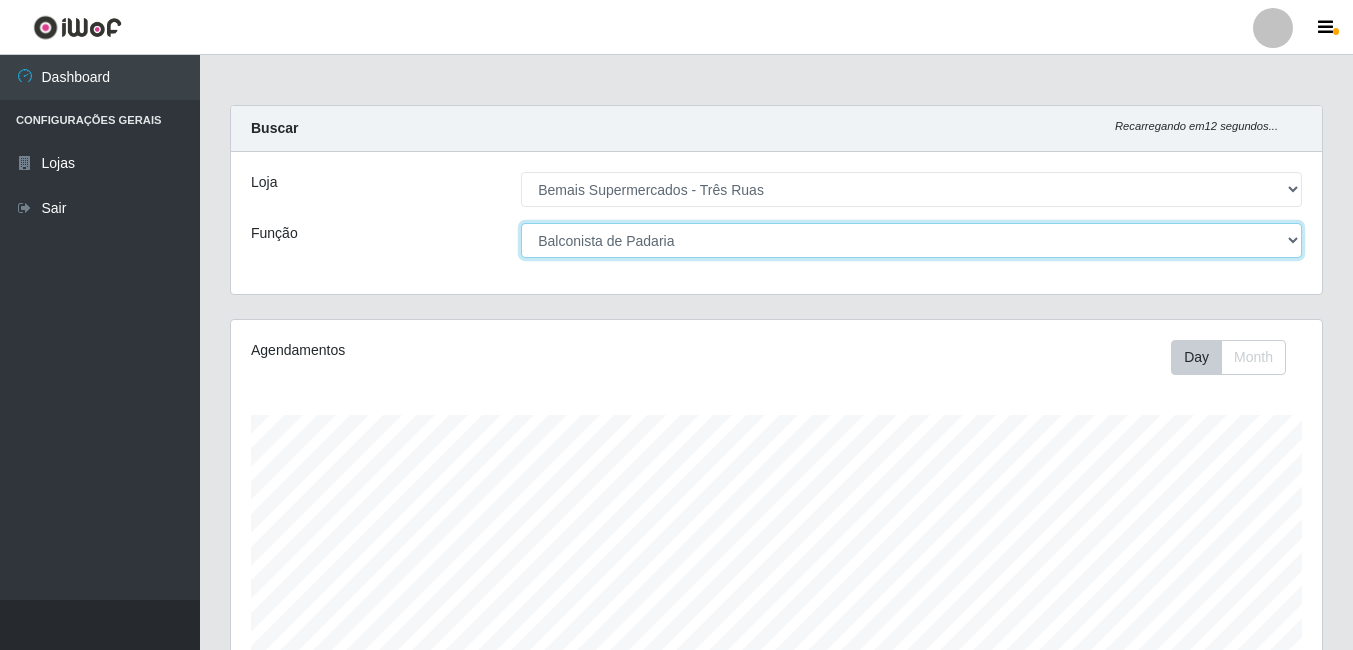 scroll, scrollTop: 322, scrollLeft: 0, axis: vertical 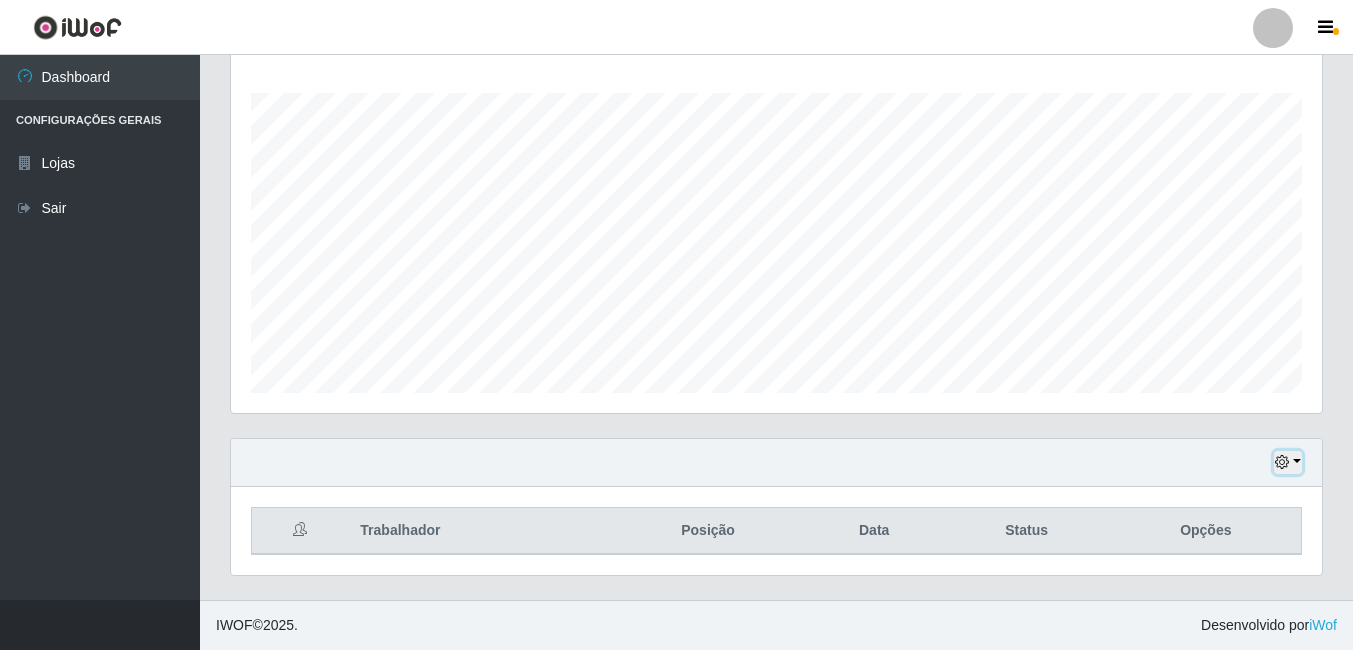 click at bounding box center (1282, 462) 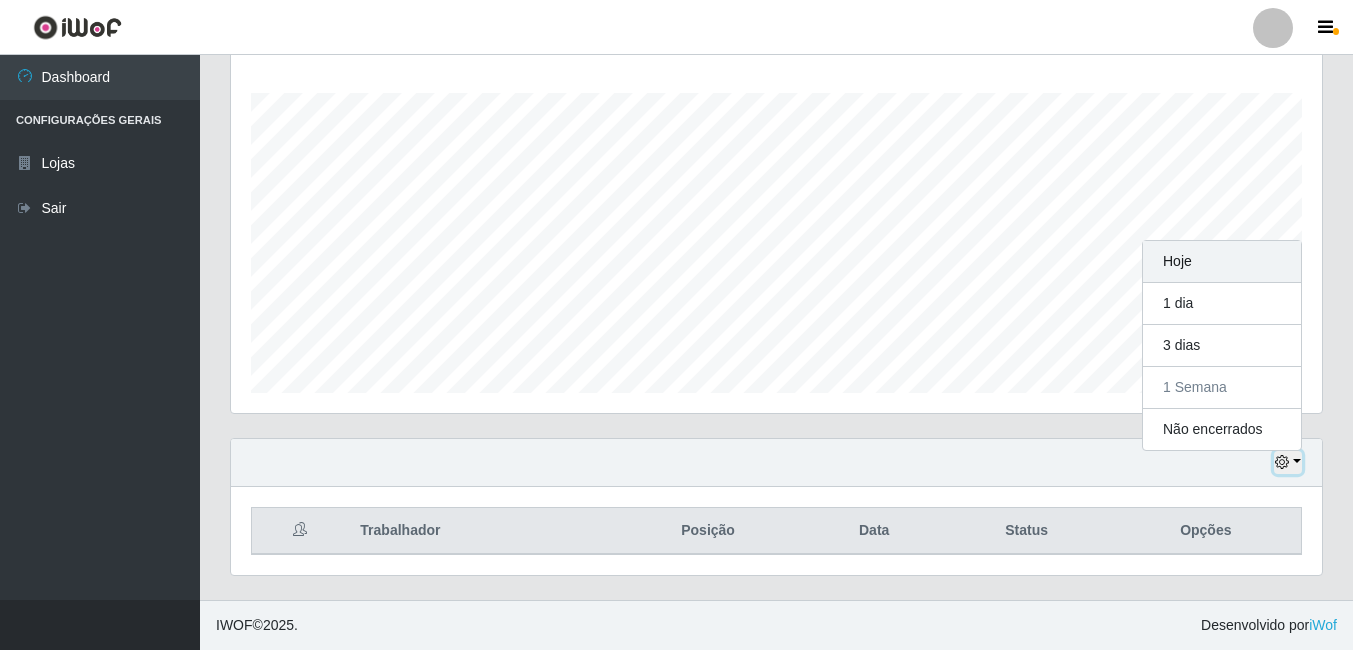 scroll, scrollTop: 192, scrollLeft: 0, axis: vertical 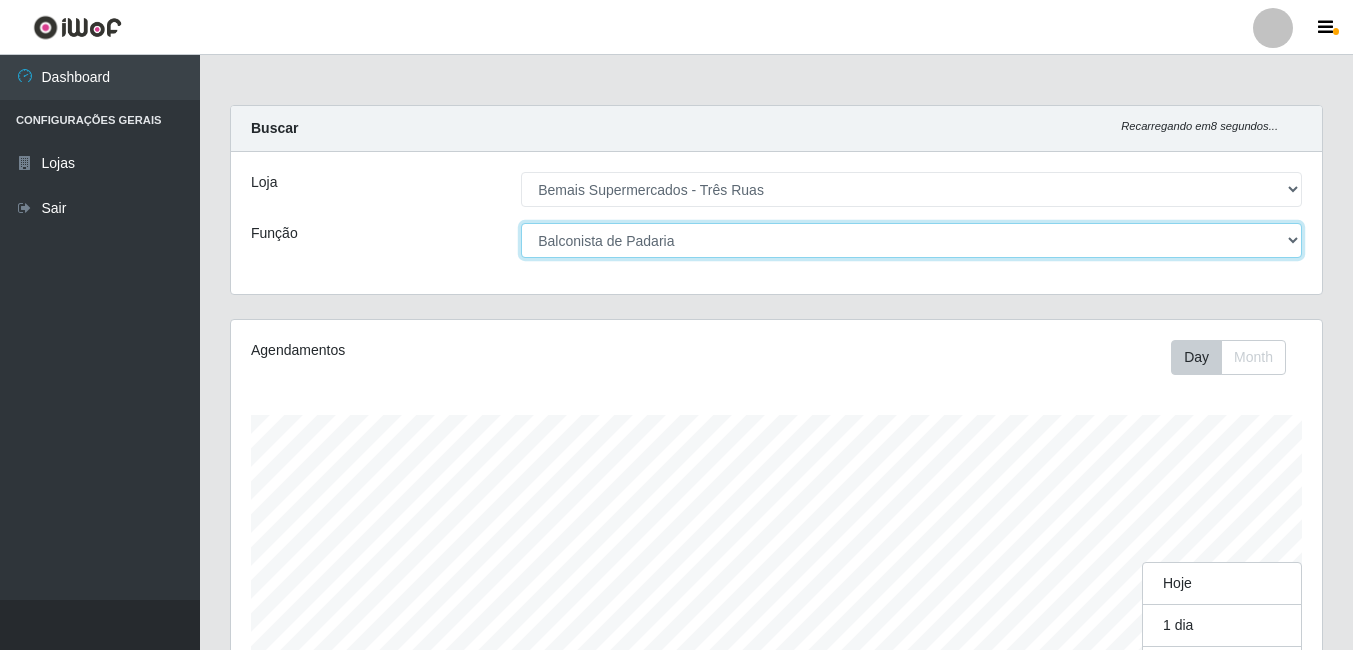 click on "[Selecione...] ASG ASG + ASG ++ Auxiliar de Depósito  Auxiliar de Depósito + Auxiliar de Depósito ++ Auxiliar de Estacionamento Auxiliar de Estacionamento + Auxiliar de Estacionamento ++ Auxiliar de Sushiman Auxiliar de Sushiman+ Auxiliar de Sushiman++ Balconista de Açougue  Balconista de Açougue + Balconista de Açougue ++ Balconista de Frios Balconista de Frios + Balconista de Frios ++ Balconista de Padaria  Balconista de Padaria + Balconista de Padaria ++ Embalador Embalador + Embalador ++ Operador de Caixa Operador de Caixa + Operador de Caixa ++ Repositor  Repositor + Repositor ++ Repositor de Hortifruti Repositor de Hortifruti + Repositor de Hortifruti ++" at bounding box center [911, 240] 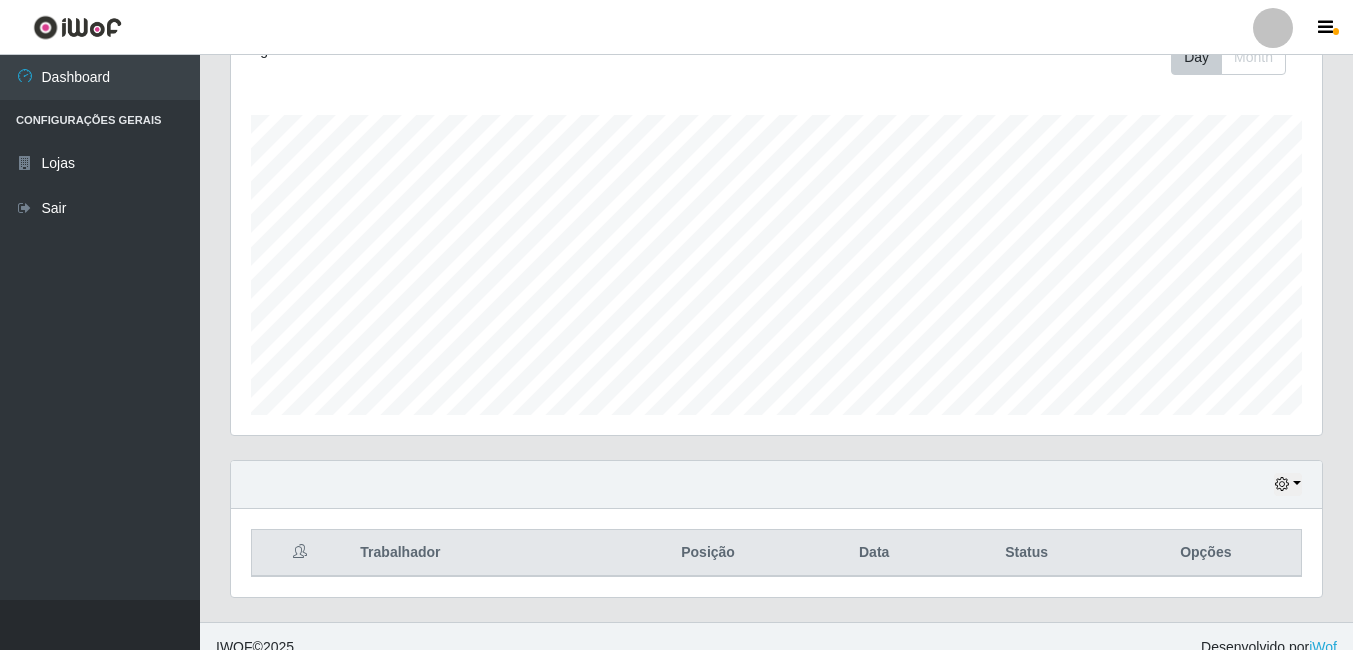 scroll, scrollTop: 100, scrollLeft: 0, axis: vertical 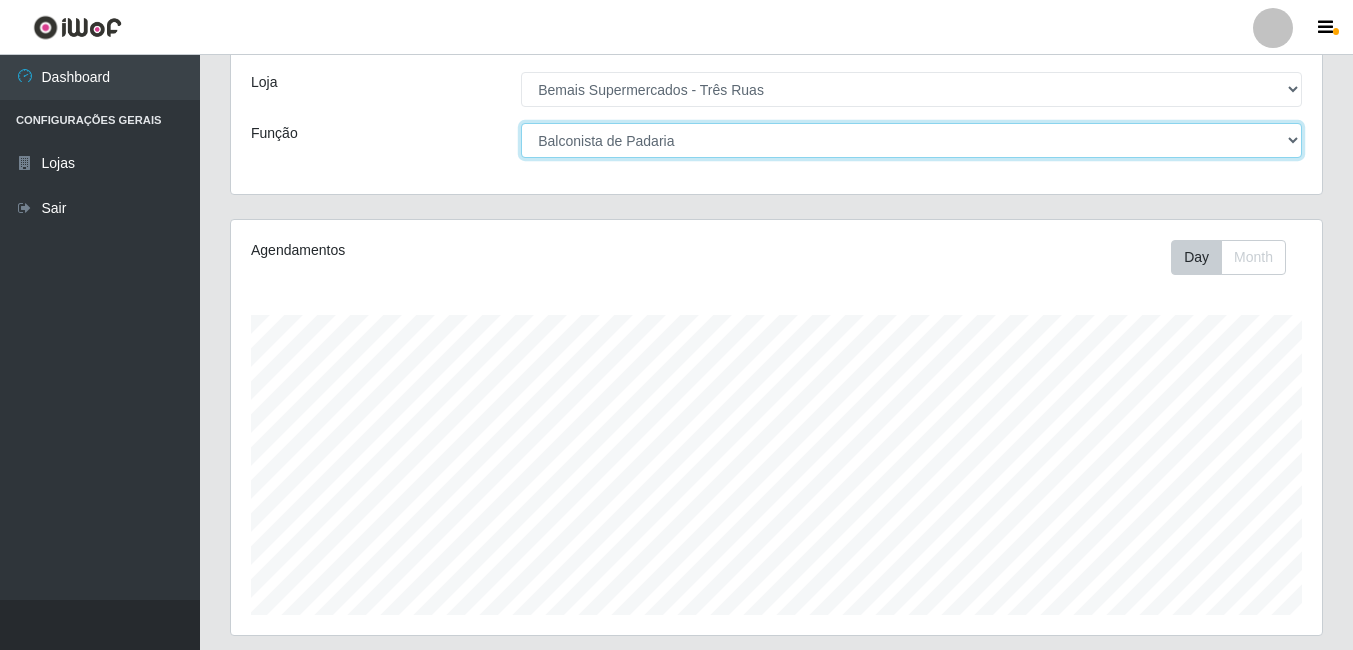 click on "[Selecione...] ASG ASG + ASG ++ Auxiliar de Depósito  Auxiliar de Depósito + Auxiliar de Depósito ++ Auxiliar de Estacionamento Auxiliar de Estacionamento + Auxiliar de Estacionamento ++ Auxiliar de Sushiman Auxiliar de Sushiman+ Auxiliar de Sushiman++ Balconista de Açougue  Balconista de Açougue + Balconista de Açougue ++ Balconista de Frios Balconista de Frios + Balconista de Frios ++ Balconista de Padaria  Balconista de Padaria + Balconista de Padaria ++ Embalador Embalador + Embalador ++ Operador de Caixa Operador de Caixa + Operador de Caixa ++ Repositor  Repositor + Repositor ++ Repositor de Hortifruti Repositor de Hortifruti + Repositor de Hortifruti ++" at bounding box center (911, 140) 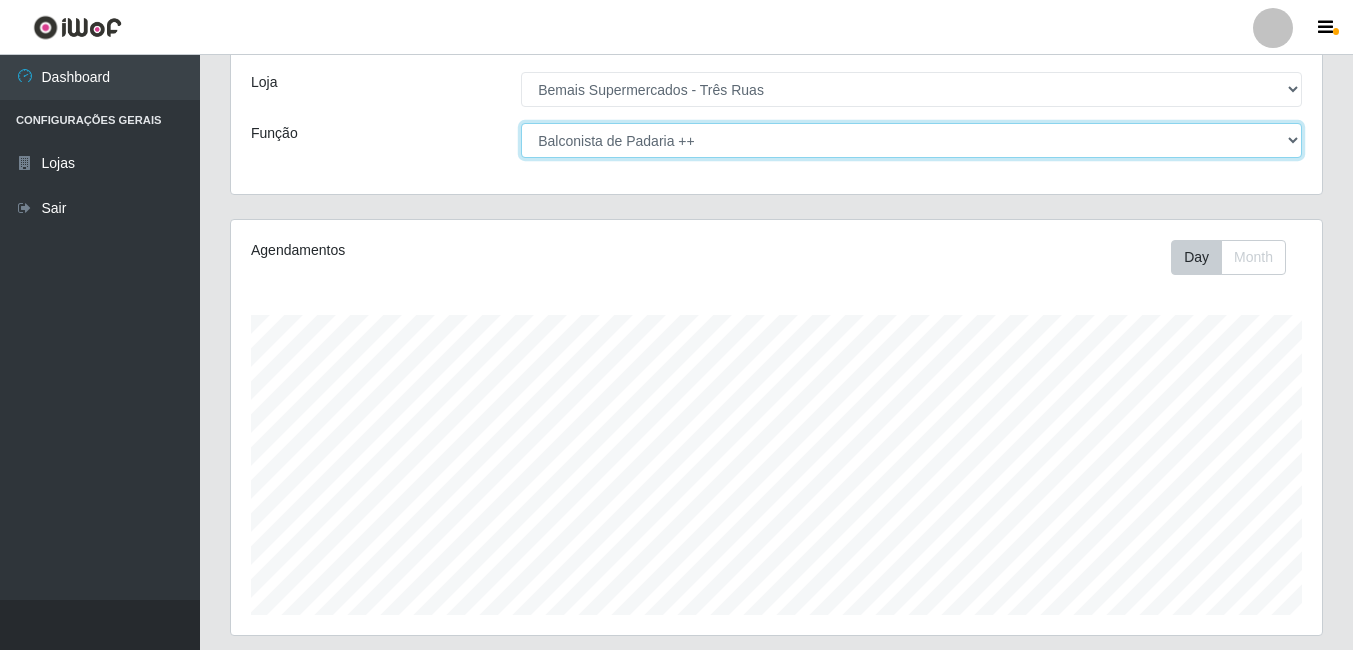 click on "[Selecione...] ASG ASG + ASG ++ Auxiliar de Depósito  Auxiliar de Depósito + Auxiliar de Depósito ++ Auxiliar de Estacionamento Auxiliar de Estacionamento + Auxiliar de Estacionamento ++ Auxiliar de Sushiman Auxiliar de Sushiman+ Auxiliar de Sushiman++ Balconista de Açougue  Balconista de Açougue + Balconista de Açougue ++ Balconista de Frios Balconista de Frios + Balconista de Frios ++ Balconista de Padaria  Balconista de Padaria + Balconista de Padaria ++ Embalador Embalador + Embalador ++ Operador de Caixa Operador de Caixa + Operador de Caixa ++ Repositor  Repositor + Repositor ++ Repositor de Hortifruti Repositor de Hortifruti + Repositor de Hortifruti ++" at bounding box center [911, 140] 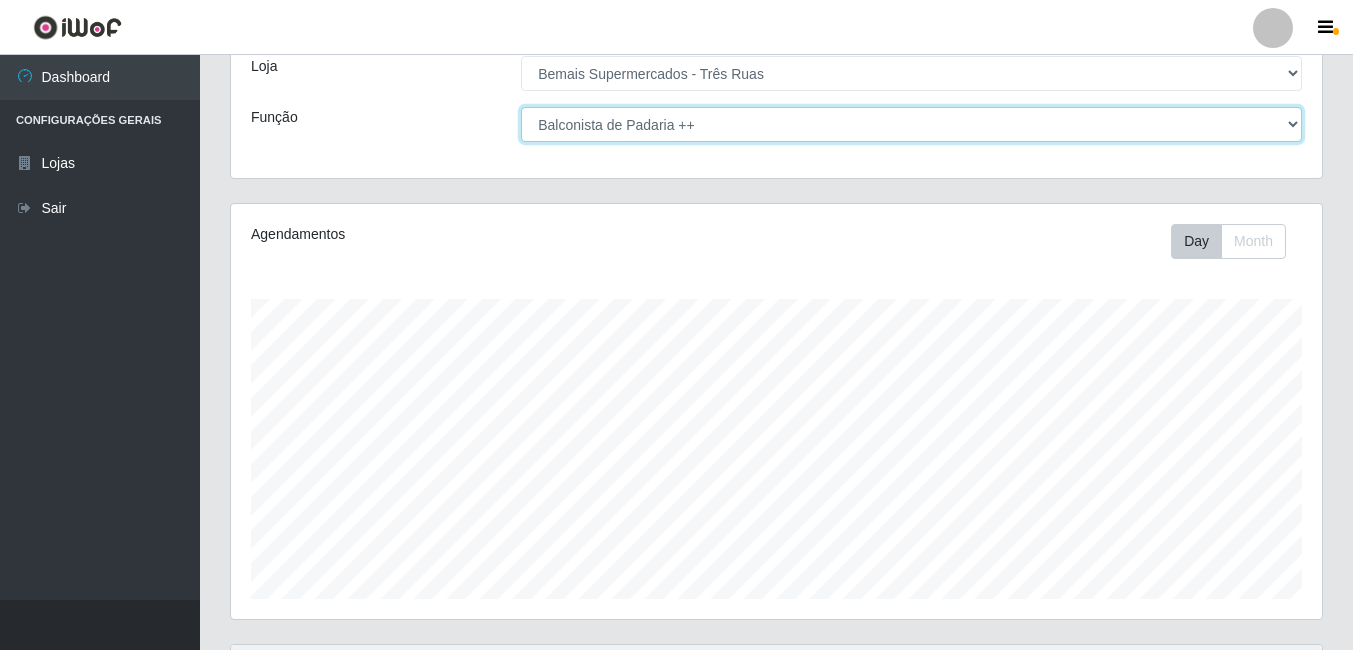 scroll, scrollTop: 0, scrollLeft: 0, axis: both 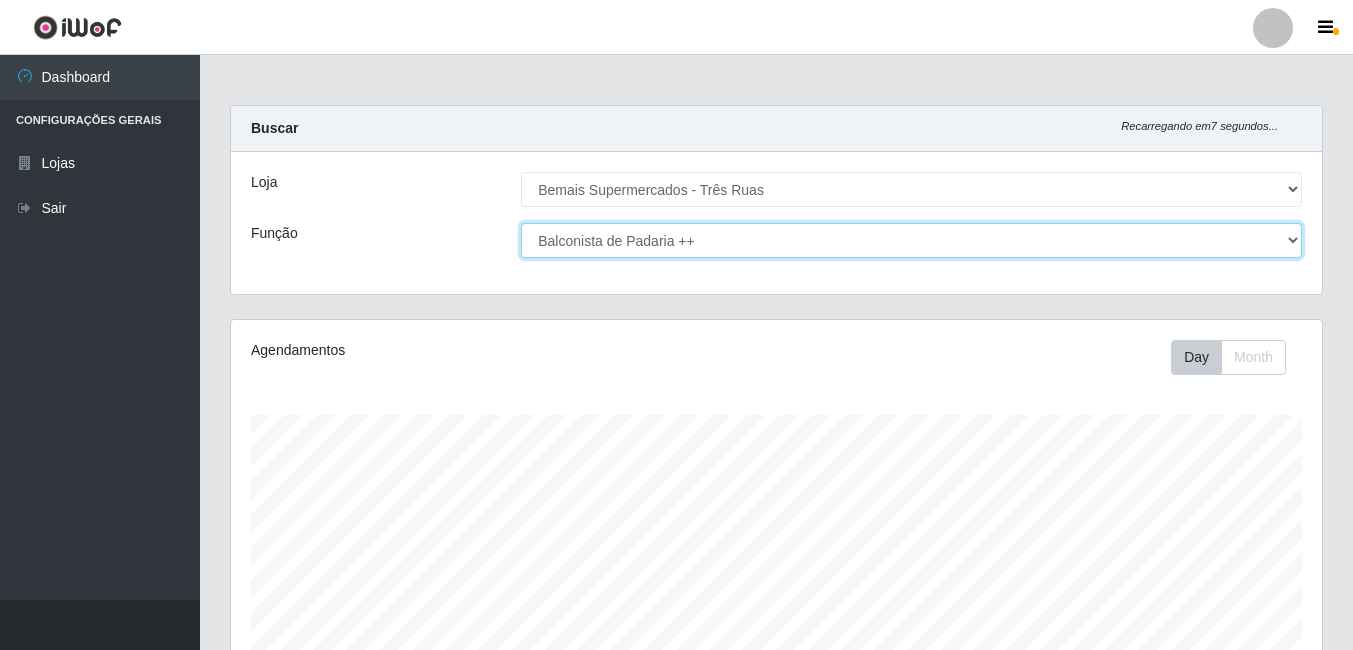 click on "[Selecione...] ASG ASG + ASG ++ Auxiliar de Depósito  Auxiliar de Depósito + Auxiliar de Depósito ++ Auxiliar de Estacionamento Auxiliar de Estacionamento + Auxiliar de Estacionamento ++ Auxiliar de Sushiman Auxiliar de Sushiman+ Auxiliar de Sushiman++ Balconista de Açougue  Balconista de Açougue + Balconista de Açougue ++ Balconista de Frios Balconista de Frios + Balconista de Frios ++ Balconista de Padaria  Balconista de Padaria + Balconista de Padaria ++ Embalador Embalador + Embalador ++ Operador de Caixa Operador de Caixa + Operador de Caixa ++ Repositor  Repositor + Repositor ++ Repositor de Hortifruti Repositor de Hortifruti + Repositor de Hortifruti ++" at bounding box center (911, 240) 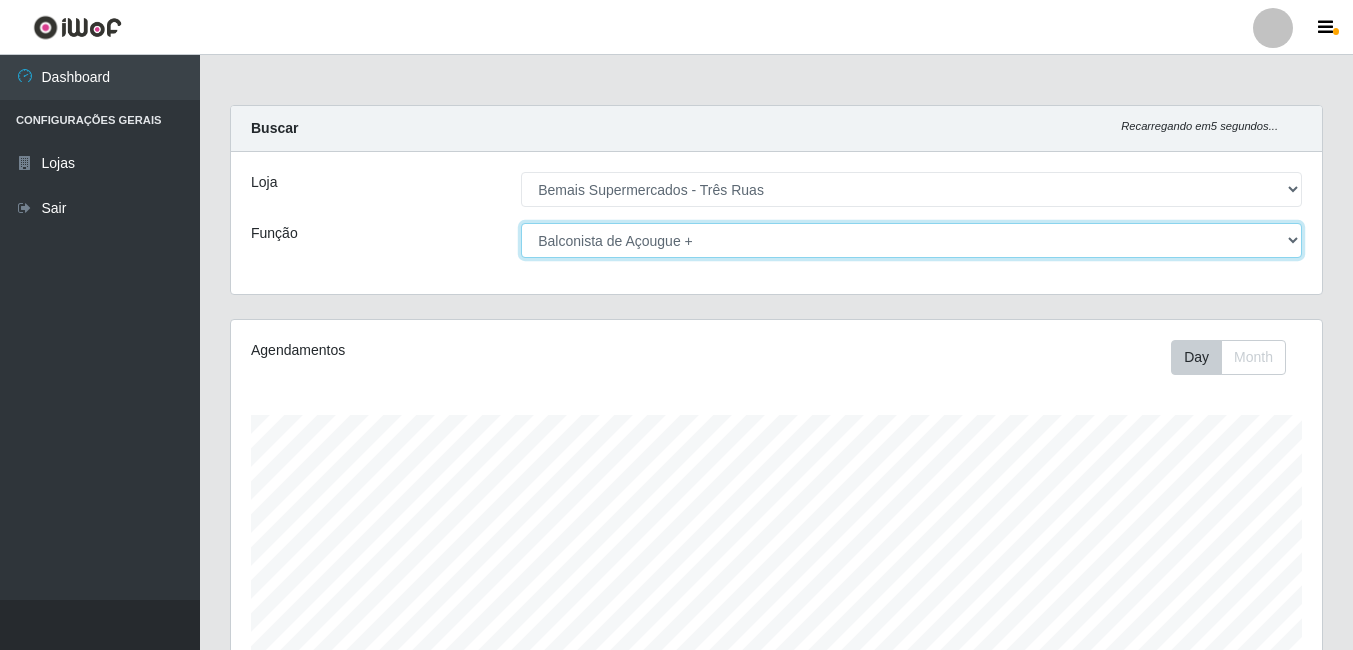 click on "[Selecione...] ASG ASG + ASG ++ Auxiliar de Depósito  Auxiliar de Depósito + Auxiliar de Depósito ++ Auxiliar de Estacionamento Auxiliar de Estacionamento + Auxiliar de Estacionamento ++ Auxiliar de Sushiman Auxiliar de Sushiman+ Auxiliar de Sushiman++ Balconista de Açougue  Balconista de Açougue + Balconista de Açougue ++ Balconista de Frios Balconista de Frios + Balconista de Frios ++ Balconista de Padaria  Balconista de Padaria + Balconista de Padaria ++ Embalador Embalador + Embalador ++ Operador de Caixa Operador de Caixa + Operador de Caixa ++ Repositor  Repositor + Repositor ++ Repositor de Hortifruti Repositor de Hortifruti + Repositor de Hortifruti ++" at bounding box center [911, 240] 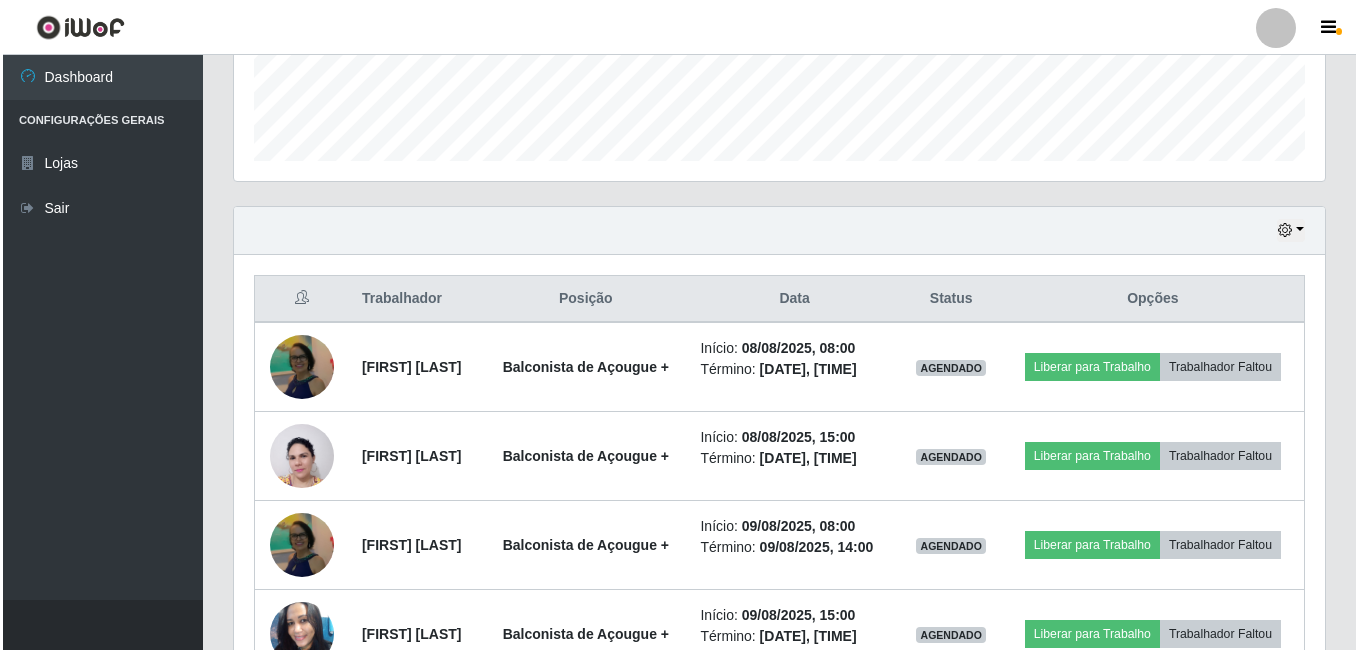 scroll, scrollTop: 654, scrollLeft: 0, axis: vertical 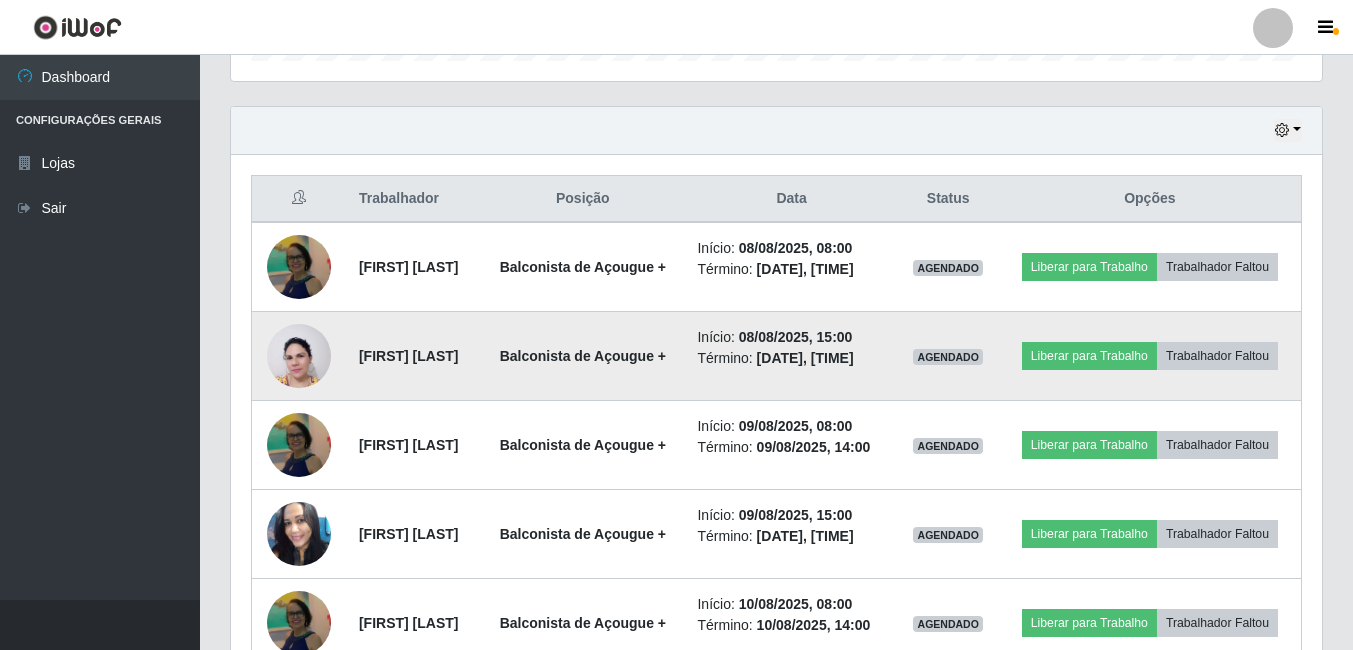 click at bounding box center [299, 356] 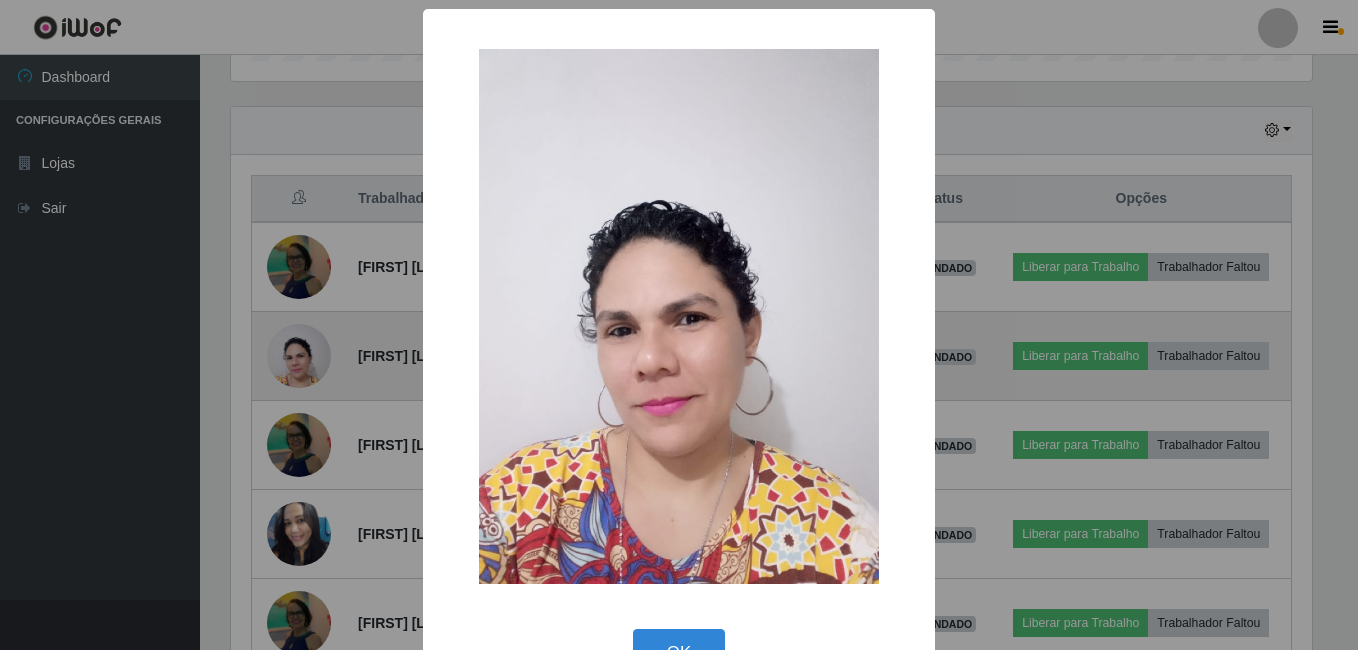 scroll, scrollTop: 999585, scrollLeft: 998919, axis: both 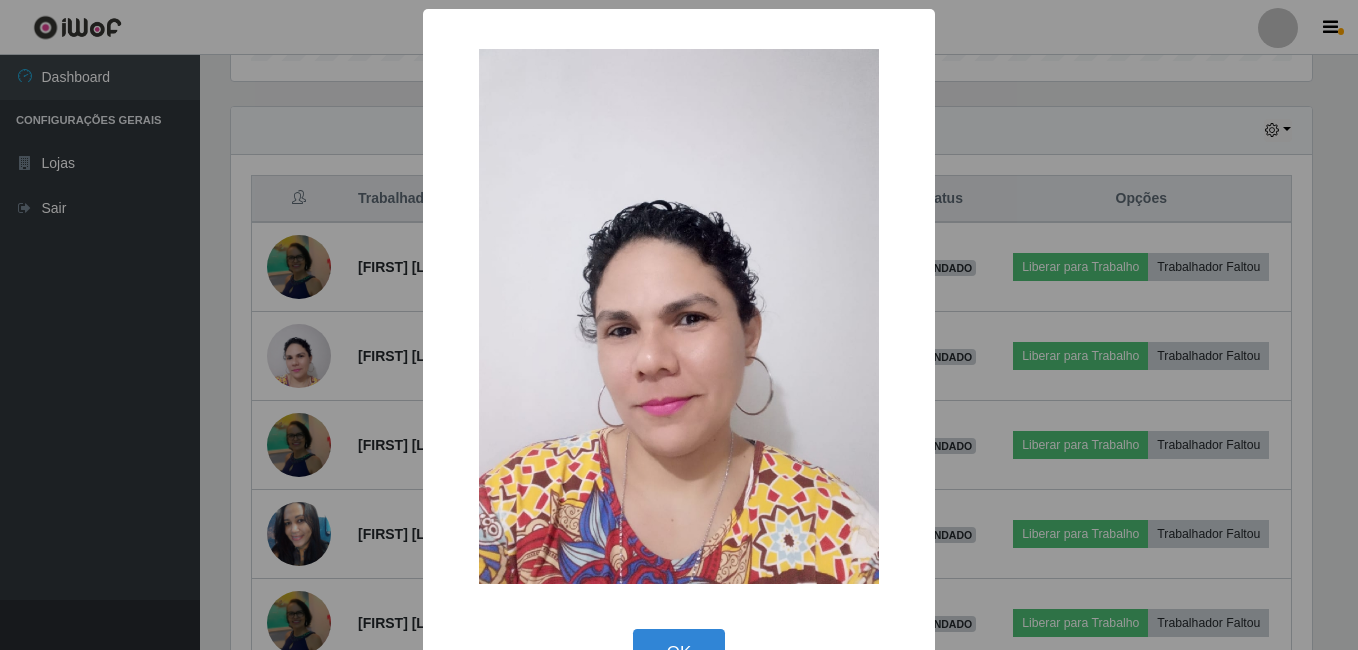 click on "× OK Cancel" at bounding box center [679, 325] 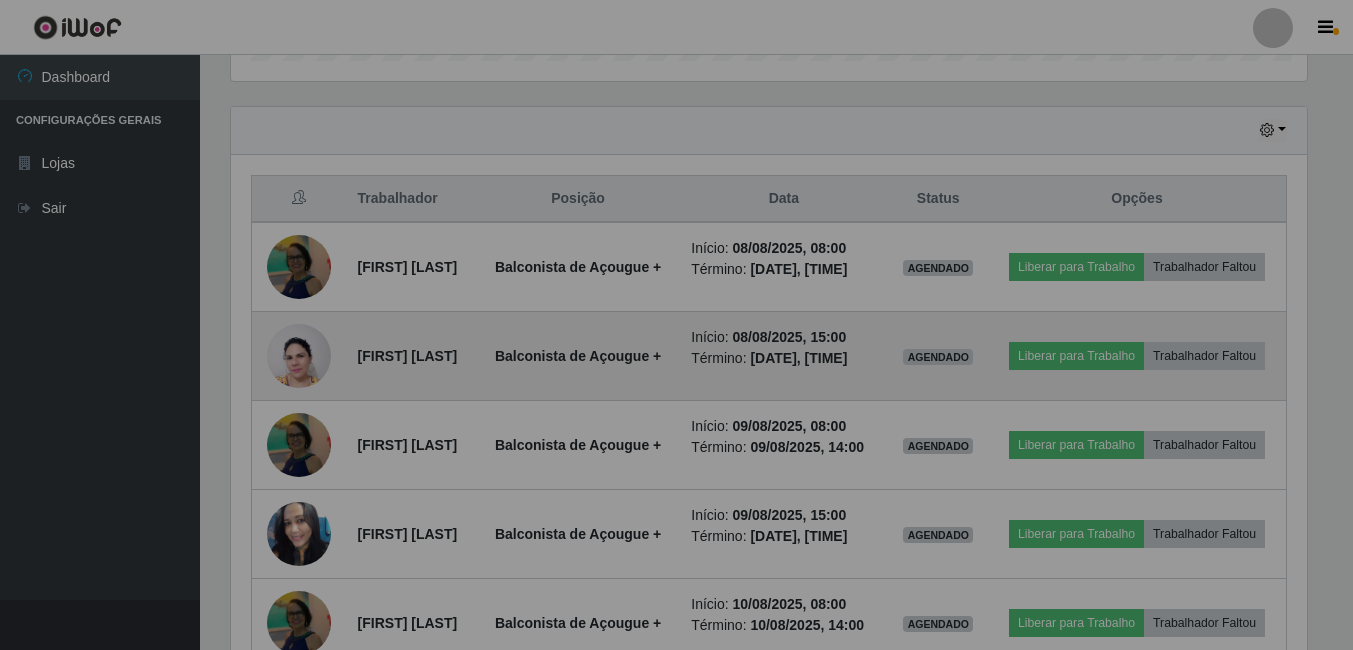 scroll, scrollTop: 999585, scrollLeft: 998909, axis: both 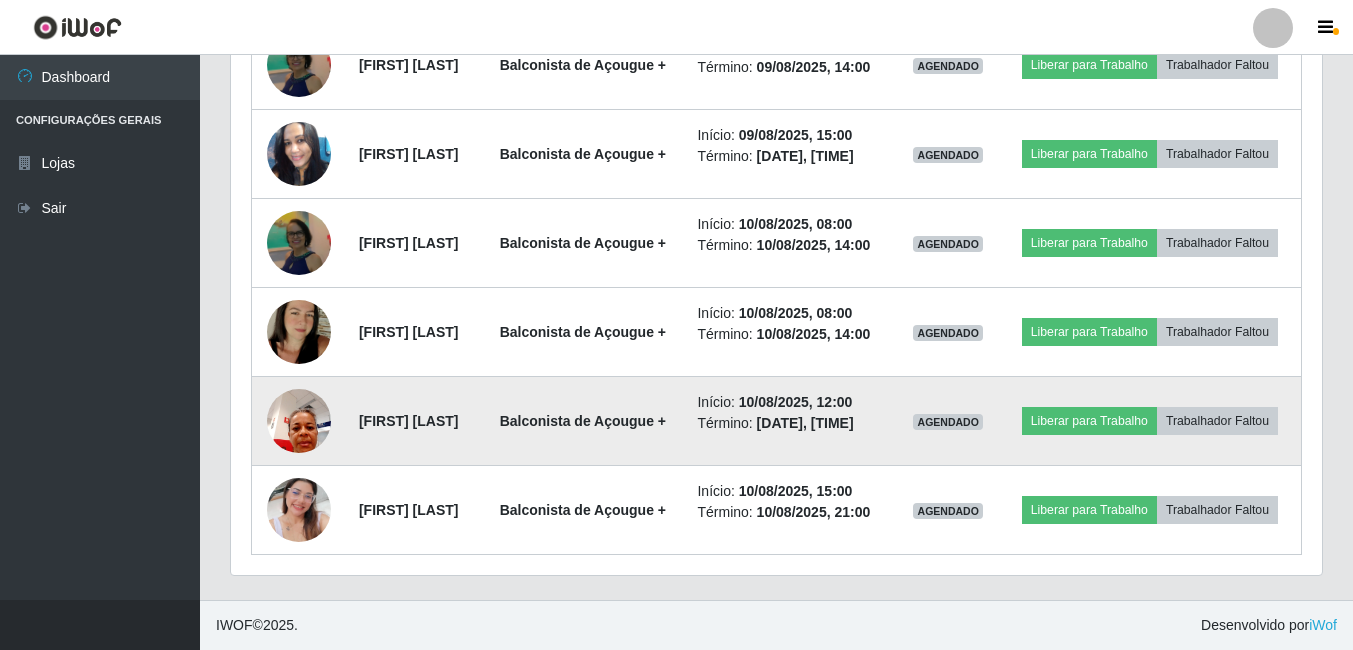 click at bounding box center (299, 420) 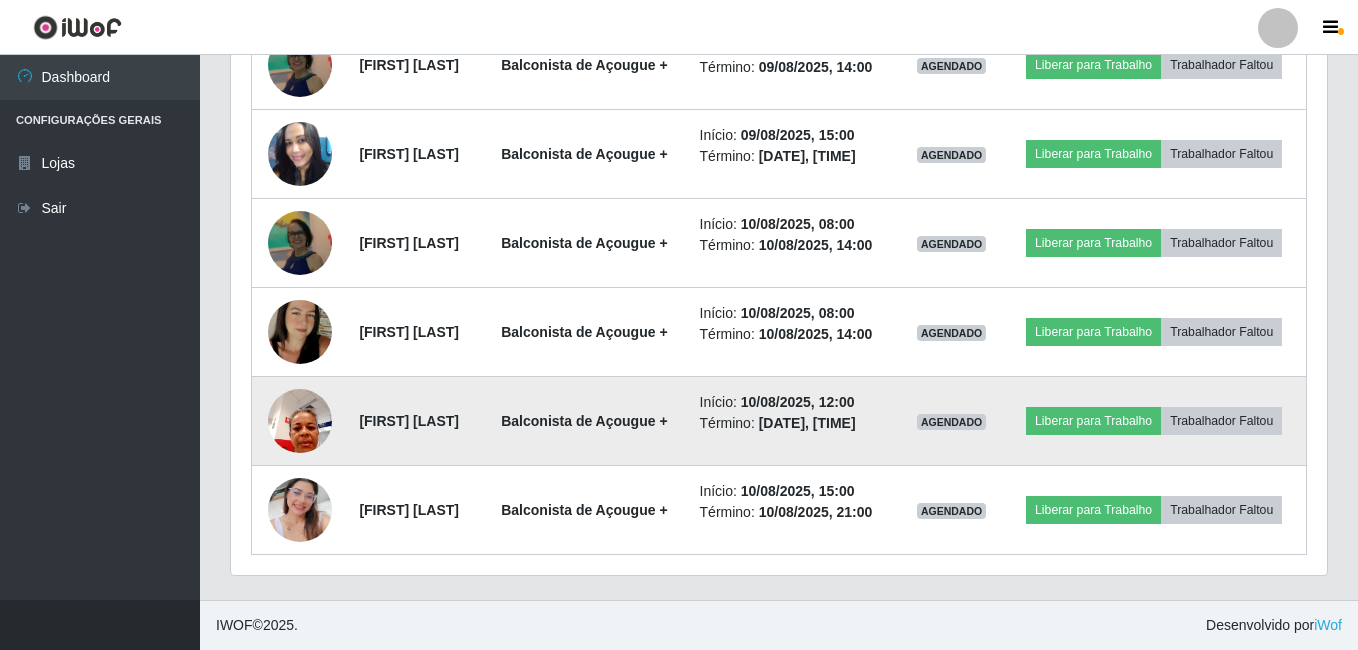 scroll, scrollTop: 999585, scrollLeft: 998919, axis: both 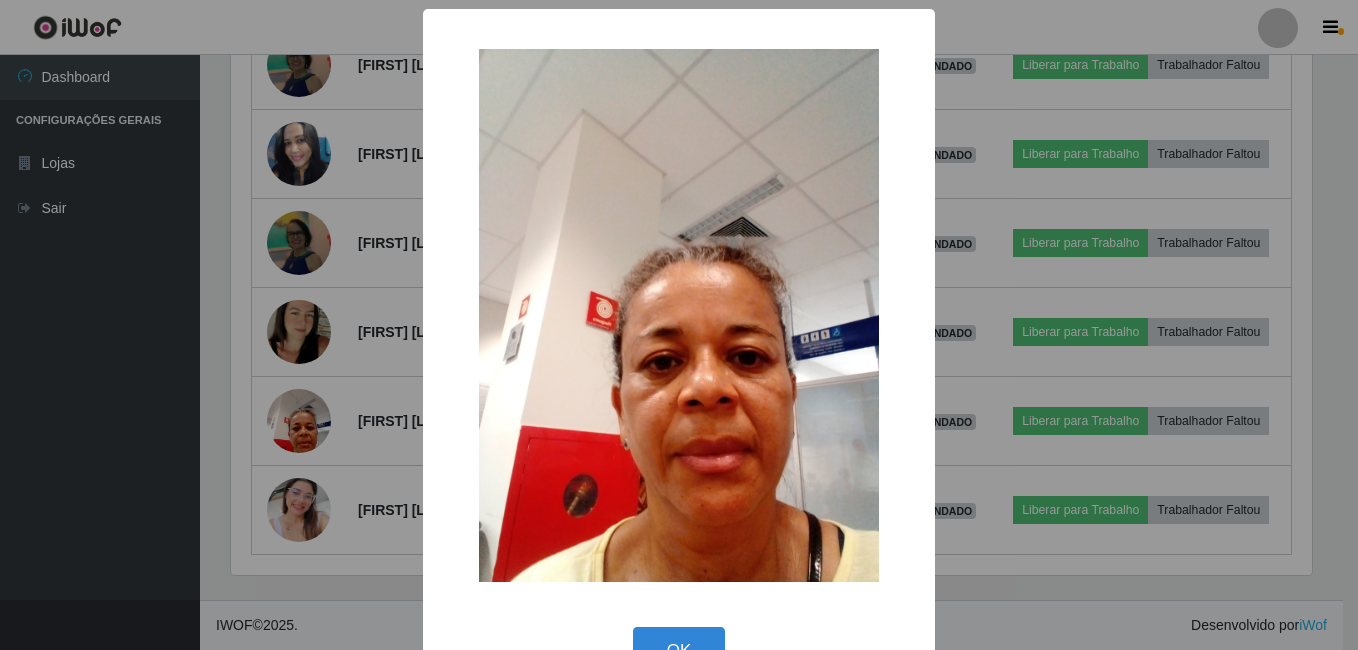 click on "× OK Cancel" at bounding box center (679, 325) 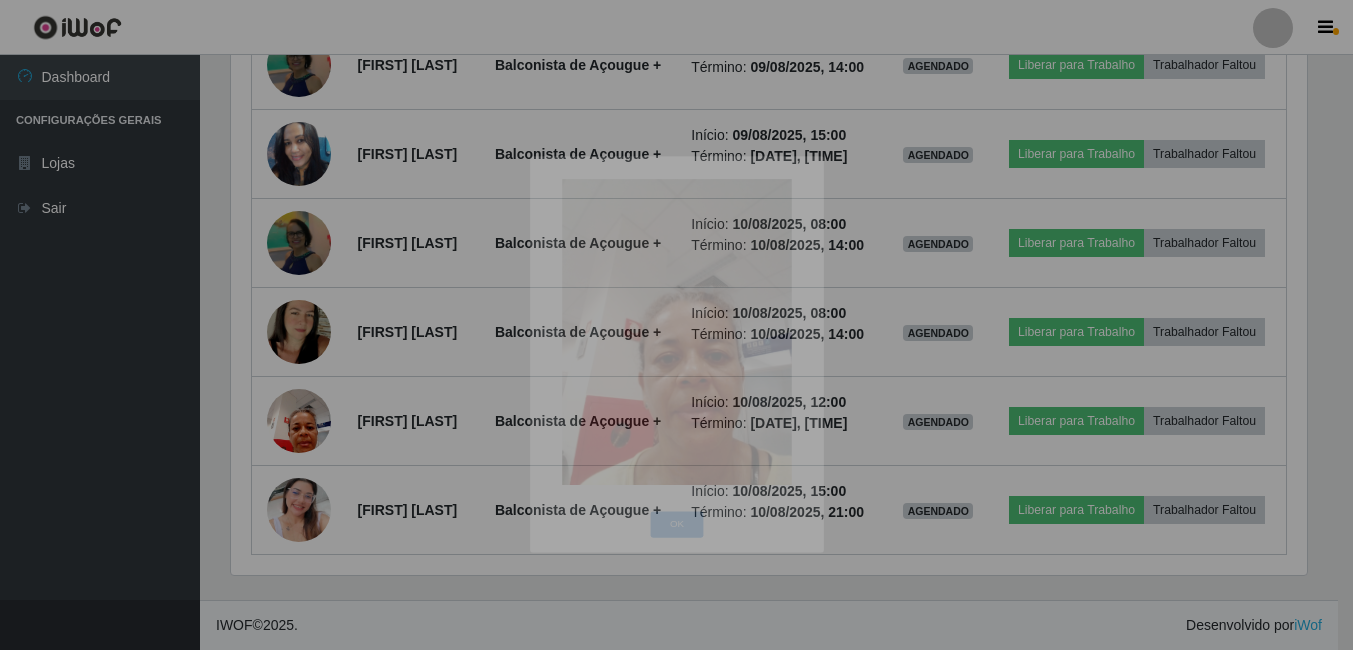 scroll, scrollTop: 999585, scrollLeft: 998909, axis: both 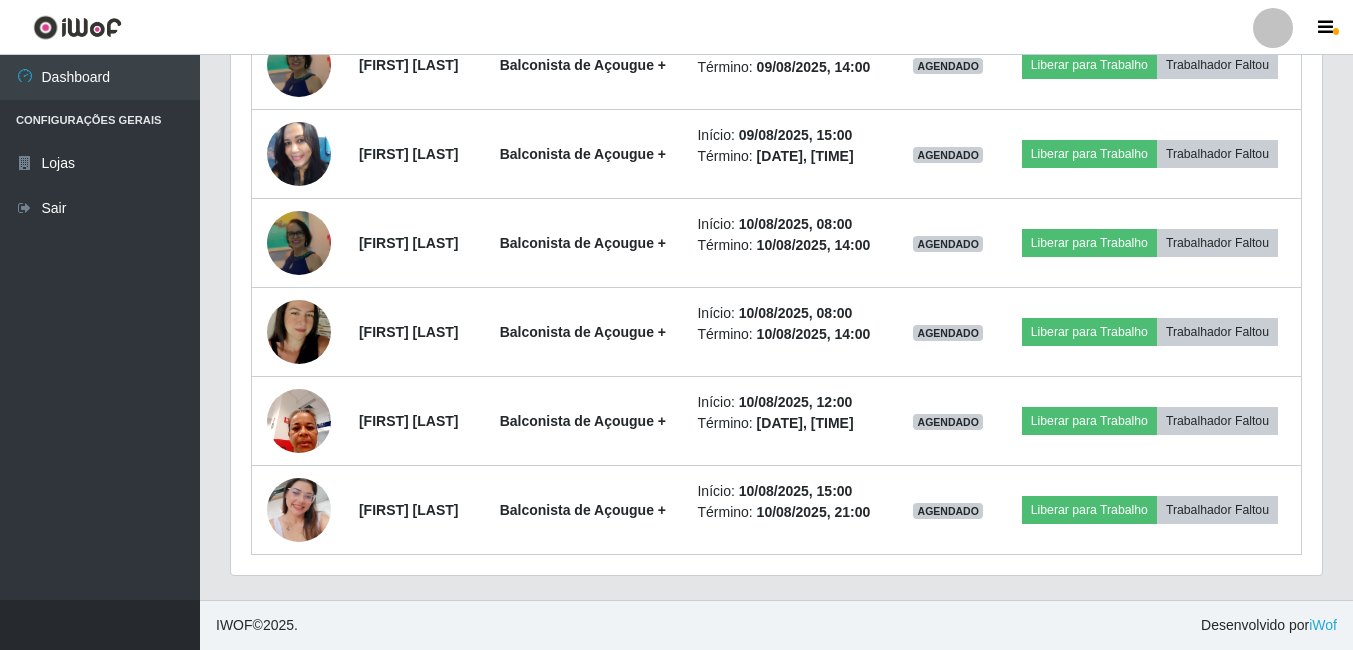 click at bounding box center (299, 510) 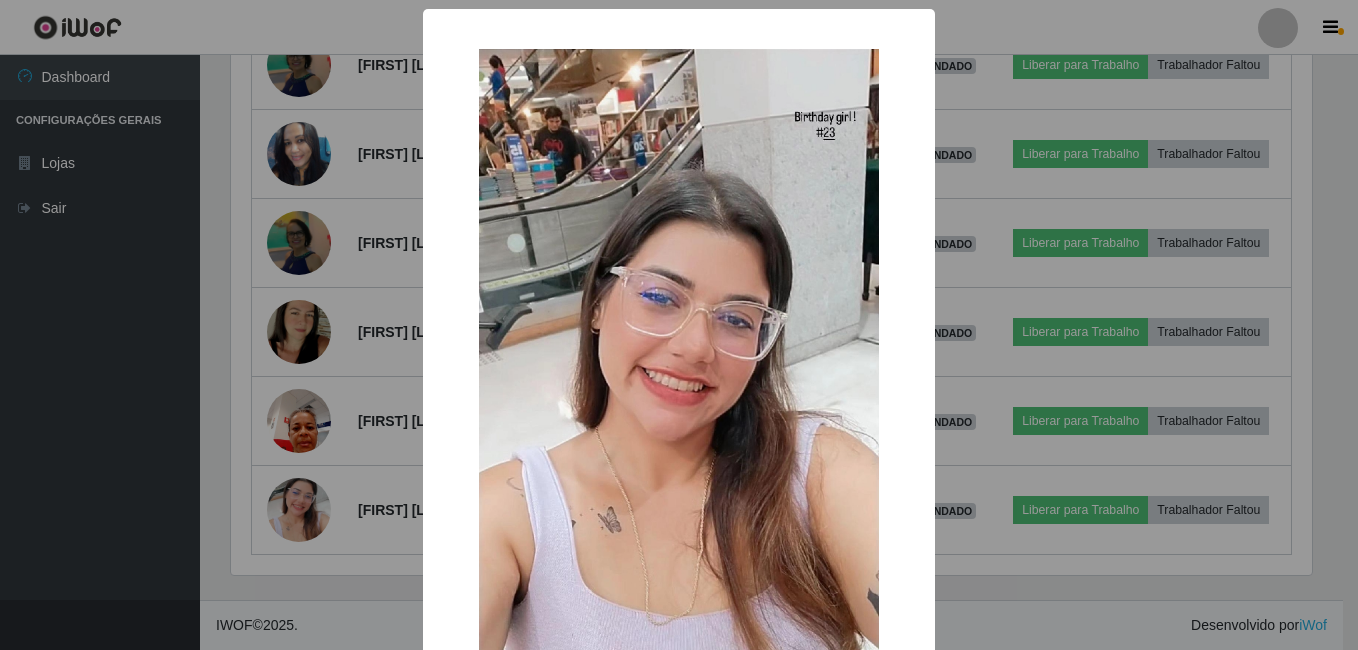 scroll, scrollTop: 999585, scrollLeft: 998919, axis: both 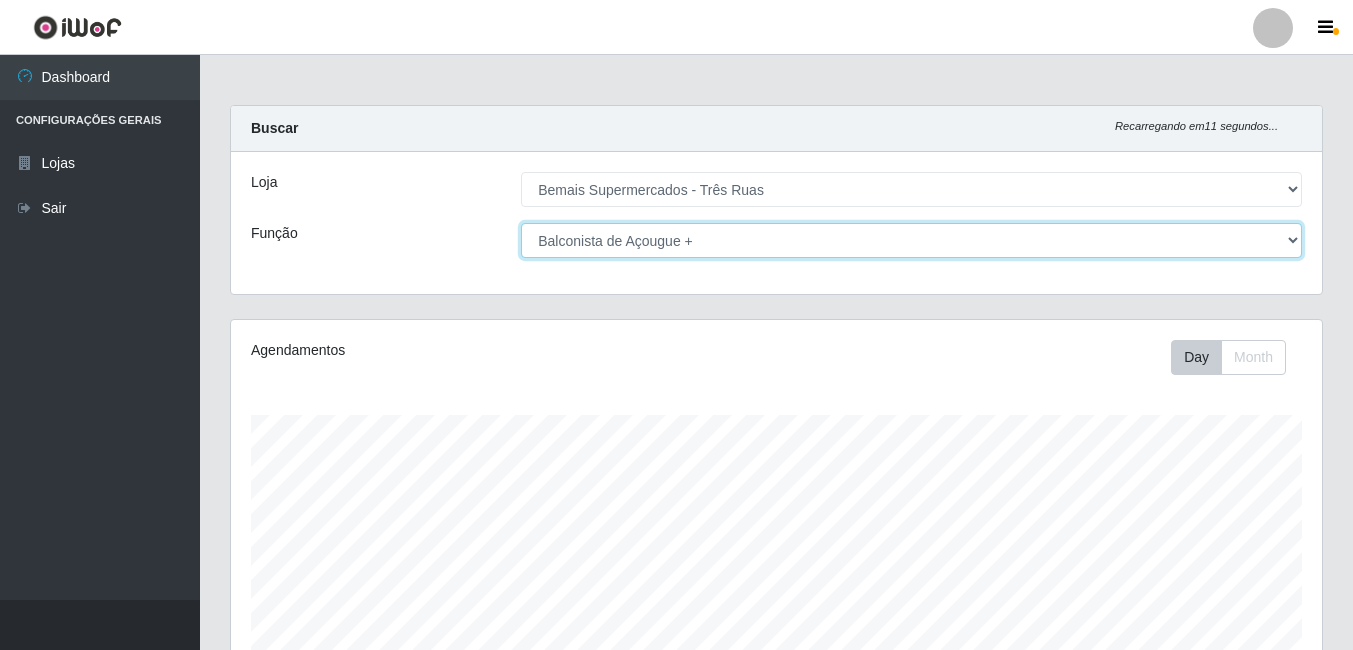 click on "[Selecione...] ASG ASG + ASG ++ Auxiliar de Depósito  Auxiliar de Depósito + Auxiliar de Depósito ++ Auxiliar de Estacionamento Auxiliar de Estacionamento + Auxiliar de Estacionamento ++ Auxiliar de Sushiman Auxiliar de Sushiman+ Auxiliar de Sushiman++ Balconista de Açougue  Balconista de Açougue + Balconista de Açougue ++ Balconista de Frios Balconista de Frios + Balconista de Frios ++ Balconista de Padaria  Balconista de Padaria + Balconista de Padaria ++ Embalador Embalador + Embalador ++ Operador de Caixa Operador de Caixa + Operador de Caixa ++ Repositor  Repositor + Repositor ++ Repositor de Hortifruti Repositor de Hortifruti + Repositor de Hortifruti ++" at bounding box center (911, 240) 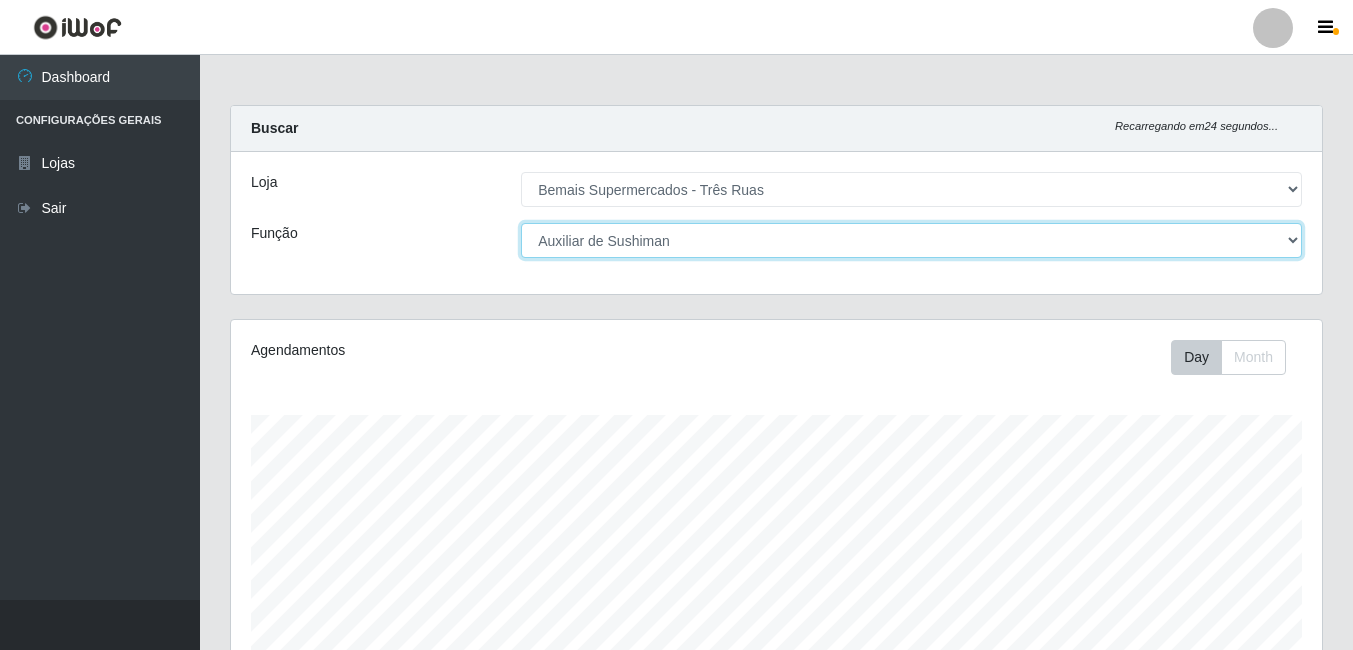 click on "[Selecione...] ASG ASG + ASG ++ Auxiliar de Depósito  Auxiliar de Depósito + Auxiliar de Depósito ++ Auxiliar de Estacionamento Auxiliar de Estacionamento + Auxiliar de Estacionamento ++ Auxiliar de Sushiman Auxiliar de Sushiman+ Auxiliar de Sushiman++ Balconista de Açougue  Balconista de Açougue + Balconista de Açougue ++ Balconista de Frios Balconista de Frios + Balconista de Frios ++ Balconista de Padaria  Balconista de Padaria + Balconista de Padaria ++ Embalador Embalador + Embalador ++ Operador de Caixa Operador de Caixa + Operador de Caixa ++ Repositor  Repositor + Repositor ++ Repositor de Hortifruti Repositor de Hortifruti + Repositor de Hortifruti ++" at bounding box center (911, 240) 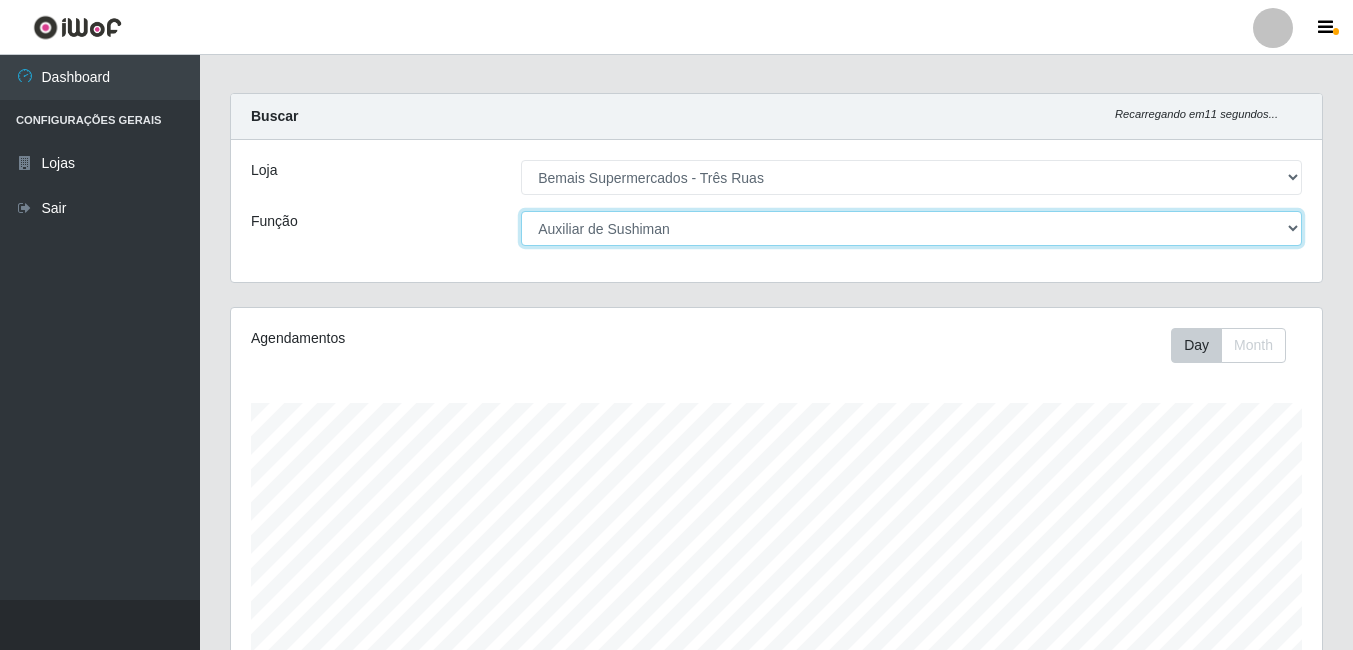 scroll, scrollTop: 0, scrollLeft: 0, axis: both 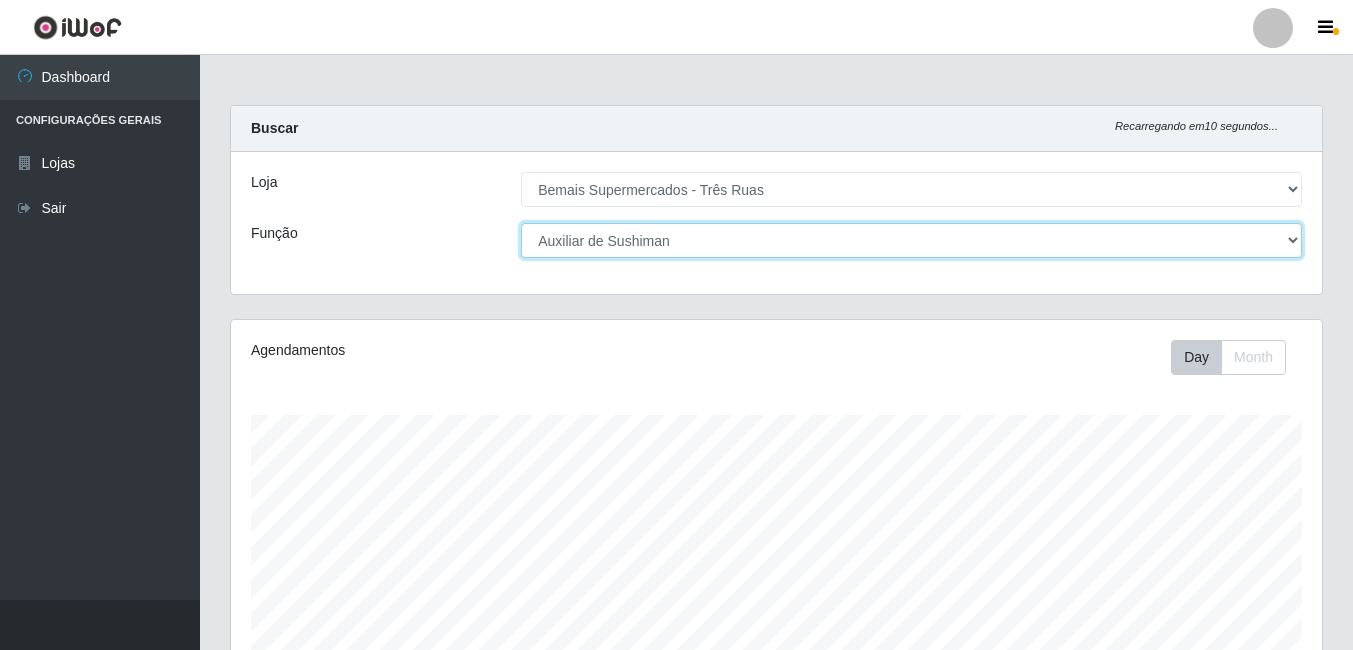 click on "[Selecione...] ASG ASG + ASG ++ Auxiliar de Depósito  Auxiliar de Depósito + Auxiliar de Depósito ++ Auxiliar de Estacionamento Auxiliar de Estacionamento + Auxiliar de Estacionamento ++ Auxiliar de Sushiman Auxiliar de Sushiman+ Auxiliar de Sushiman++ Balconista de Açougue  Balconista de Açougue + Balconista de Açougue ++ Balconista de Frios Balconista de Frios + Balconista de Frios ++ Balconista de Padaria  Balconista de Padaria + Balconista de Padaria ++ Embalador Embalador + Embalador ++ Operador de Caixa Operador de Caixa + Operador de Caixa ++ Repositor  Repositor + Repositor ++ Repositor de Hortifruti Repositor de Hortifruti + Repositor de Hortifruti ++" at bounding box center [911, 240] 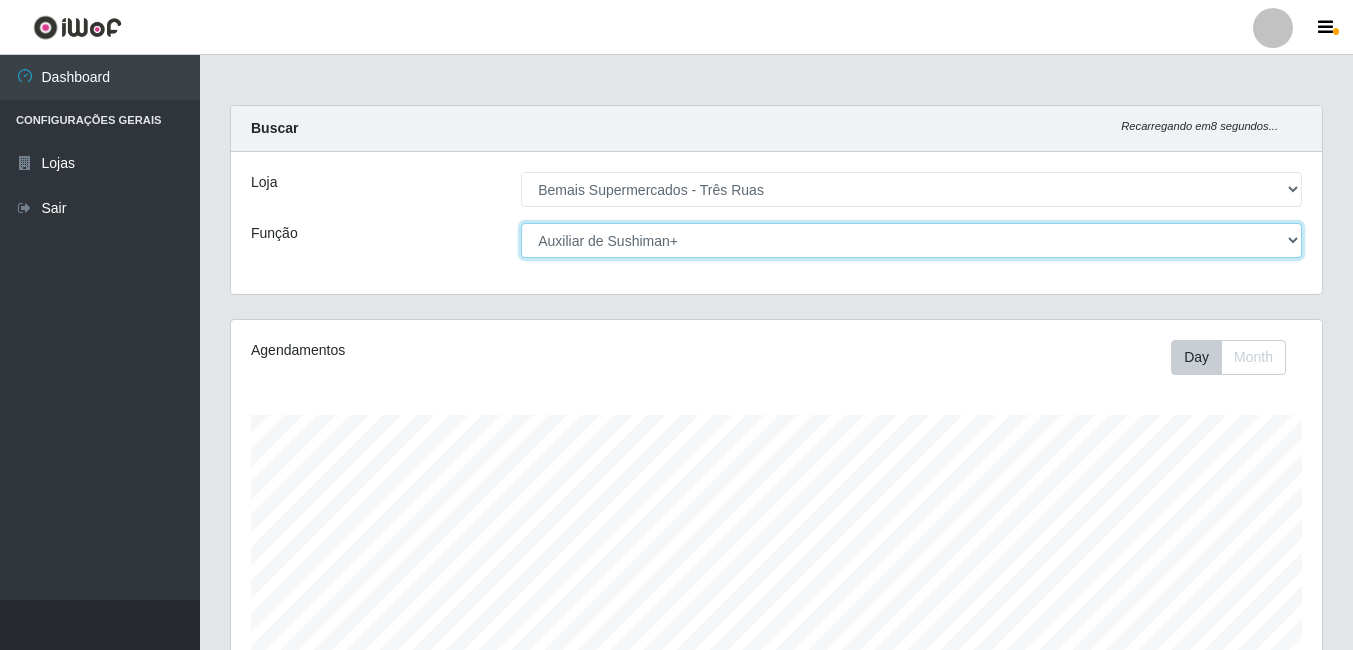 click on "[Selecione...] ASG ASG + ASG ++ Auxiliar de Depósito  Auxiliar de Depósito + Auxiliar de Depósito ++ Auxiliar de Estacionamento Auxiliar de Estacionamento + Auxiliar de Estacionamento ++ Auxiliar de Sushiman Auxiliar de Sushiman+ Auxiliar de Sushiman++ Balconista de Açougue  Balconista de Açougue + Balconista de Açougue ++ Balconista de Frios Balconista de Frios + Balconista de Frios ++ Balconista de Padaria  Balconista de Padaria + Balconista de Padaria ++ Embalador Embalador + Embalador ++ Operador de Caixa Operador de Caixa + Operador de Caixa ++ Repositor  Repositor + Repositor ++ Repositor de Hortifruti Repositor de Hortifruti + Repositor de Hortifruti ++" at bounding box center [911, 240] 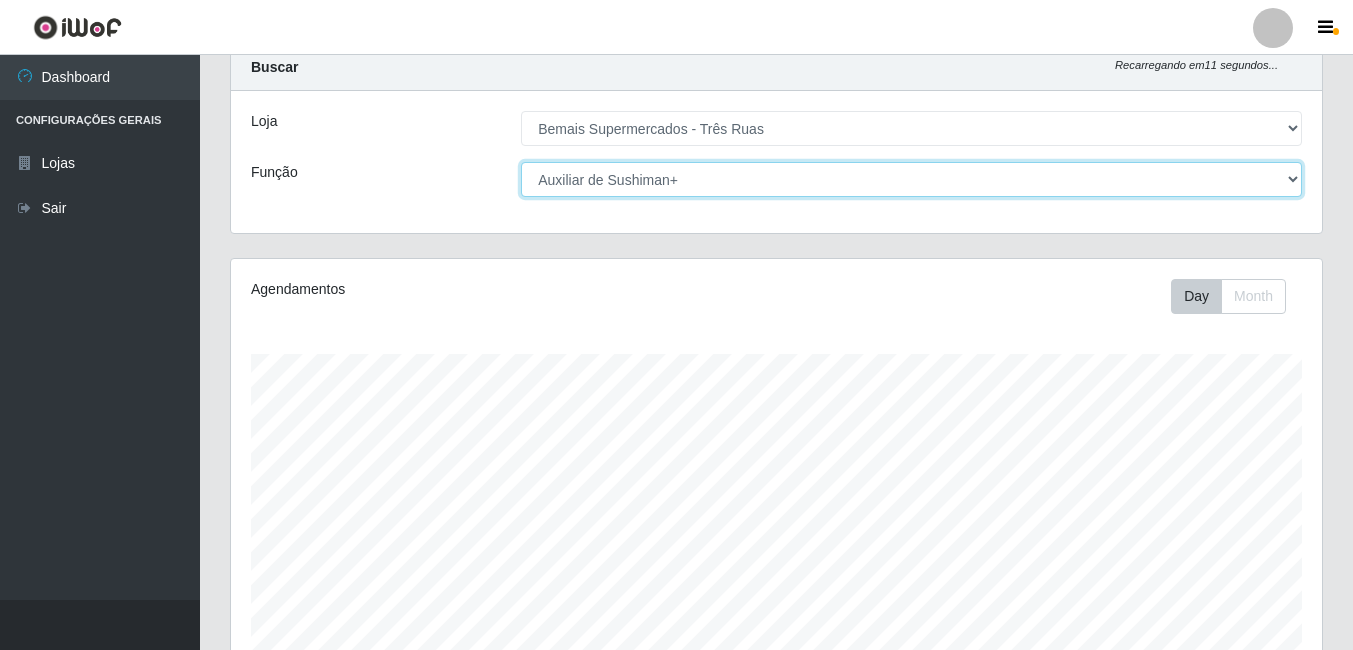 scroll, scrollTop: 0, scrollLeft: 0, axis: both 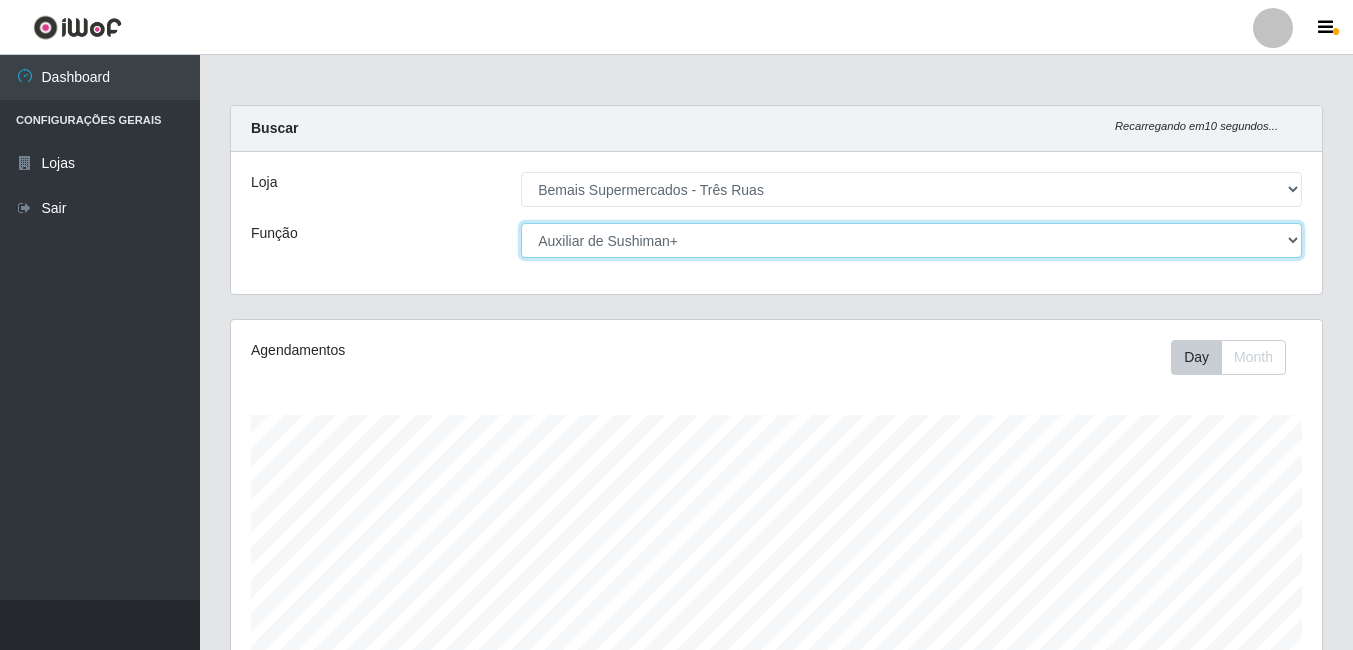 click on "[Selecione...] ASG ASG + ASG ++ Auxiliar de Depósito  Auxiliar de Depósito + Auxiliar de Depósito ++ Auxiliar de Estacionamento Auxiliar de Estacionamento + Auxiliar de Estacionamento ++ Auxiliar de Sushiman Auxiliar de Sushiman+ Auxiliar de Sushiman++ Balconista de Açougue  Balconista de Açougue + Balconista de Açougue ++ Balconista de Frios Balconista de Frios + Balconista de Frios ++ Balconista de Padaria  Balconista de Padaria + Balconista de Padaria ++ Embalador Embalador + Embalador ++ Operador de Caixa Operador de Caixa + Operador de Caixa ++ Repositor  Repositor + Repositor ++ Repositor de Hortifruti Repositor de Hortifruti + Repositor de Hortifruti ++" at bounding box center (911, 240) 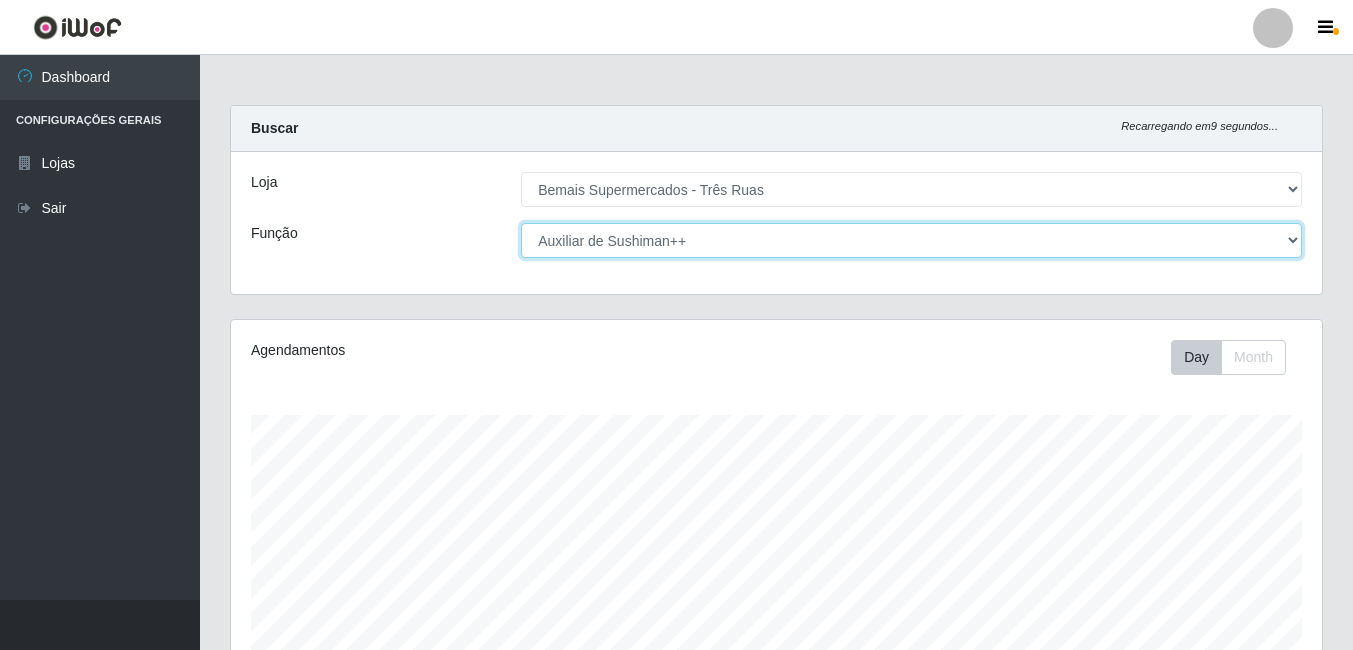 click on "[Selecione...] ASG ASG + ASG ++ Auxiliar de Depósito  Auxiliar de Depósito + Auxiliar de Depósito ++ Auxiliar de Estacionamento Auxiliar de Estacionamento + Auxiliar de Estacionamento ++ Auxiliar de Sushiman Auxiliar de Sushiman+ Auxiliar de Sushiman++ Balconista de Açougue  Balconista de Açougue + Balconista de Açougue ++ Balconista de Frios Balconista de Frios + Balconista de Frios ++ Balconista de Padaria  Balconista de Padaria + Balconista de Padaria ++ Embalador Embalador + Embalador ++ Operador de Caixa Operador de Caixa + Operador de Caixa ++ Repositor  Repositor + Repositor ++ Repositor de Hortifruti Repositor de Hortifruti + Repositor de Hortifruti ++" at bounding box center (911, 240) 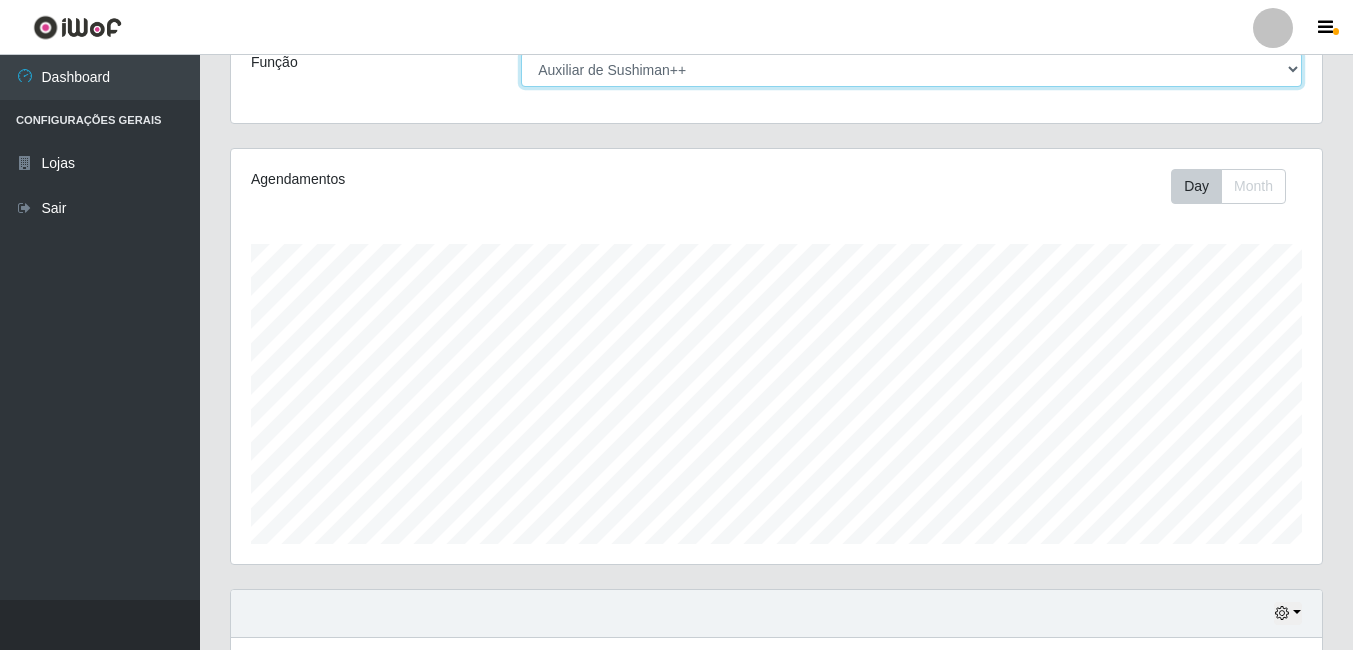 scroll, scrollTop: 0, scrollLeft: 0, axis: both 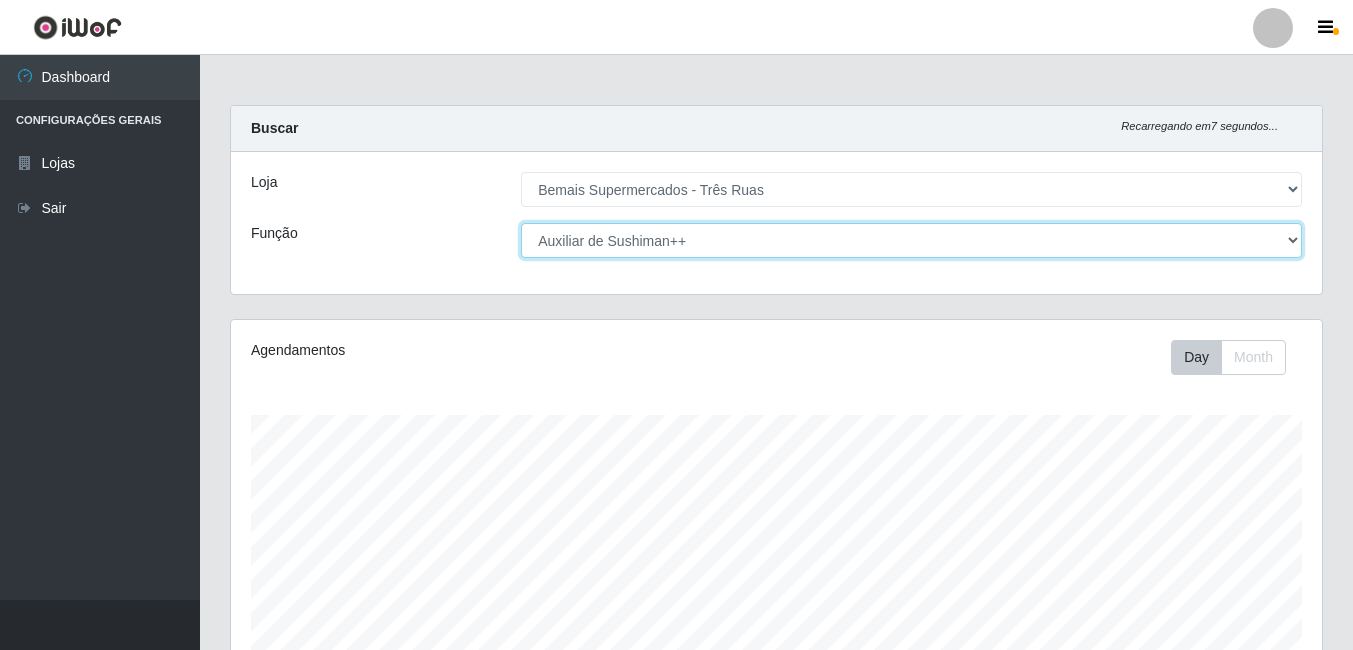 click on "[Selecione...] ASG ASG + ASG ++ Auxiliar de Depósito  Auxiliar de Depósito + Auxiliar de Depósito ++ Auxiliar de Estacionamento Auxiliar de Estacionamento + Auxiliar de Estacionamento ++ Auxiliar de Sushiman Auxiliar de Sushiman+ Auxiliar de Sushiman++ Balconista de Açougue  Balconista de Açougue + Balconista de Açougue ++ Balconista de Frios Balconista de Frios + Balconista de Frios ++ Balconista de Padaria  Balconista de Padaria + Balconista de Padaria ++ Embalador Embalador + Embalador ++ Operador de Caixa Operador de Caixa + Operador de Caixa ++ Repositor  Repositor + Repositor ++ Repositor de Hortifruti Repositor de Hortifruti + Repositor de Hortifruti ++" at bounding box center [911, 240] 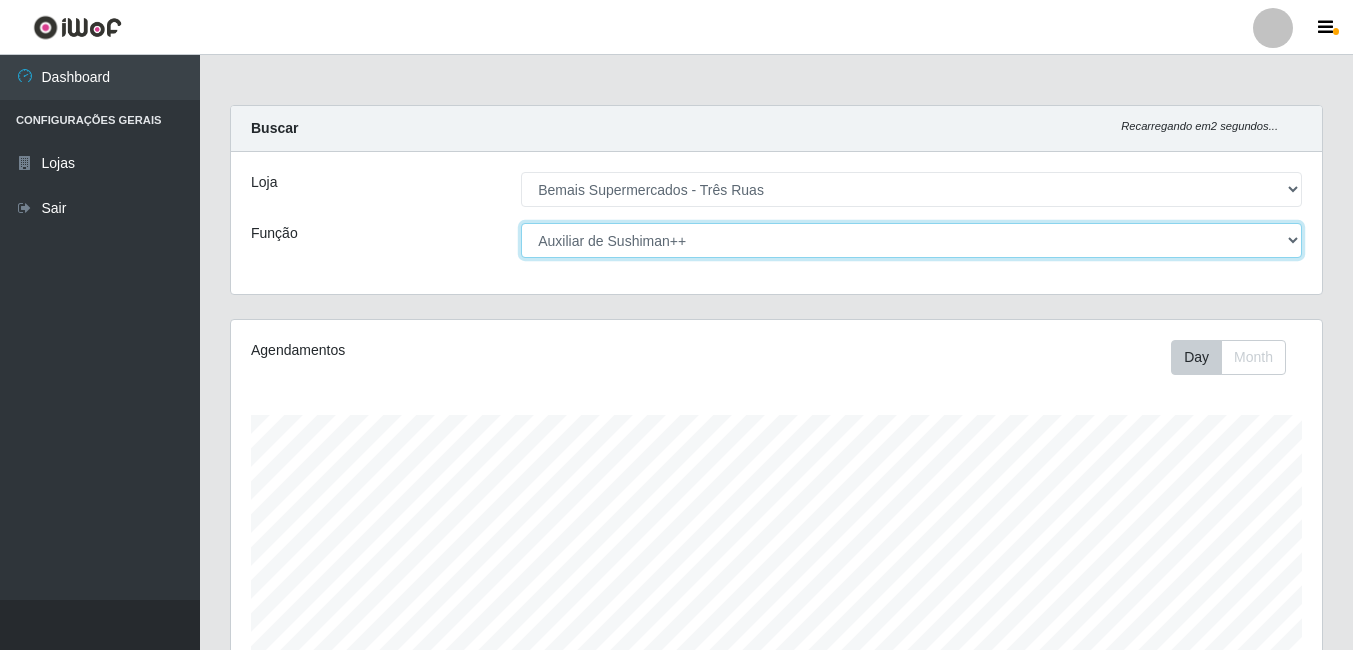 select on "116" 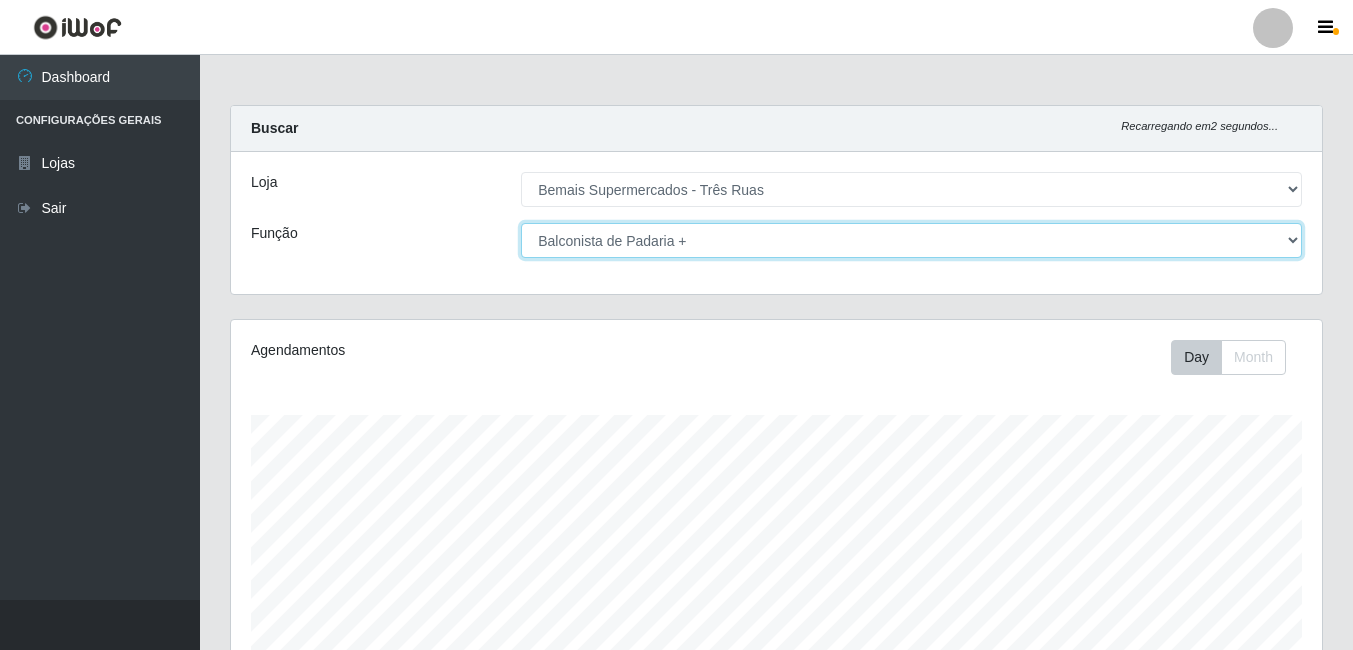 click on "[Selecione...] ASG ASG + ASG ++ Auxiliar de Depósito  Auxiliar de Depósito + Auxiliar de Depósito ++ Auxiliar de Estacionamento Auxiliar de Estacionamento + Auxiliar de Estacionamento ++ Auxiliar de Sushiman Auxiliar de Sushiman+ Auxiliar de Sushiman++ Balconista de Açougue  Balconista de Açougue + Balconista de Açougue ++ Balconista de Frios Balconista de Frios + Balconista de Frios ++ Balconista de Padaria  Balconista de Padaria + Balconista de Padaria ++ Embalador Embalador + Embalador ++ Operador de Caixa Operador de Caixa + Operador de Caixa ++ Repositor  Repositor + Repositor ++ Repositor de Hortifruti Repositor de Hortifruti + Repositor de Hortifruti ++" at bounding box center [911, 240] 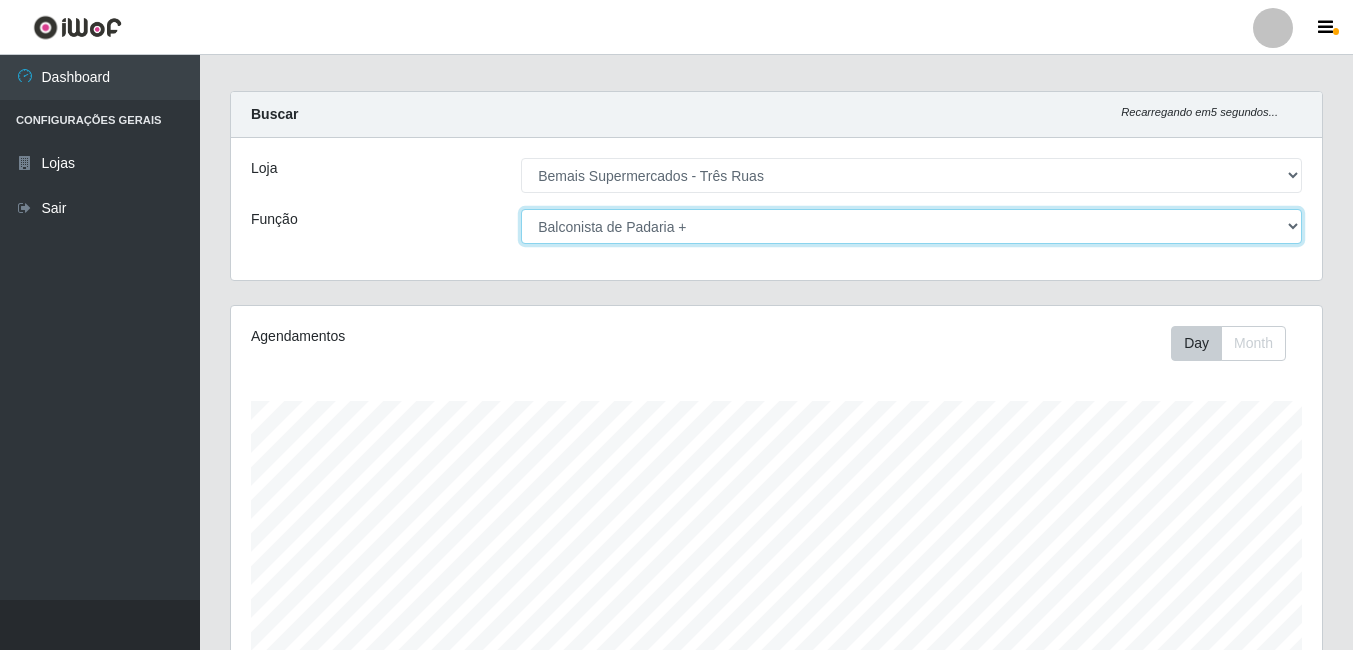 scroll, scrollTop: 0, scrollLeft: 0, axis: both 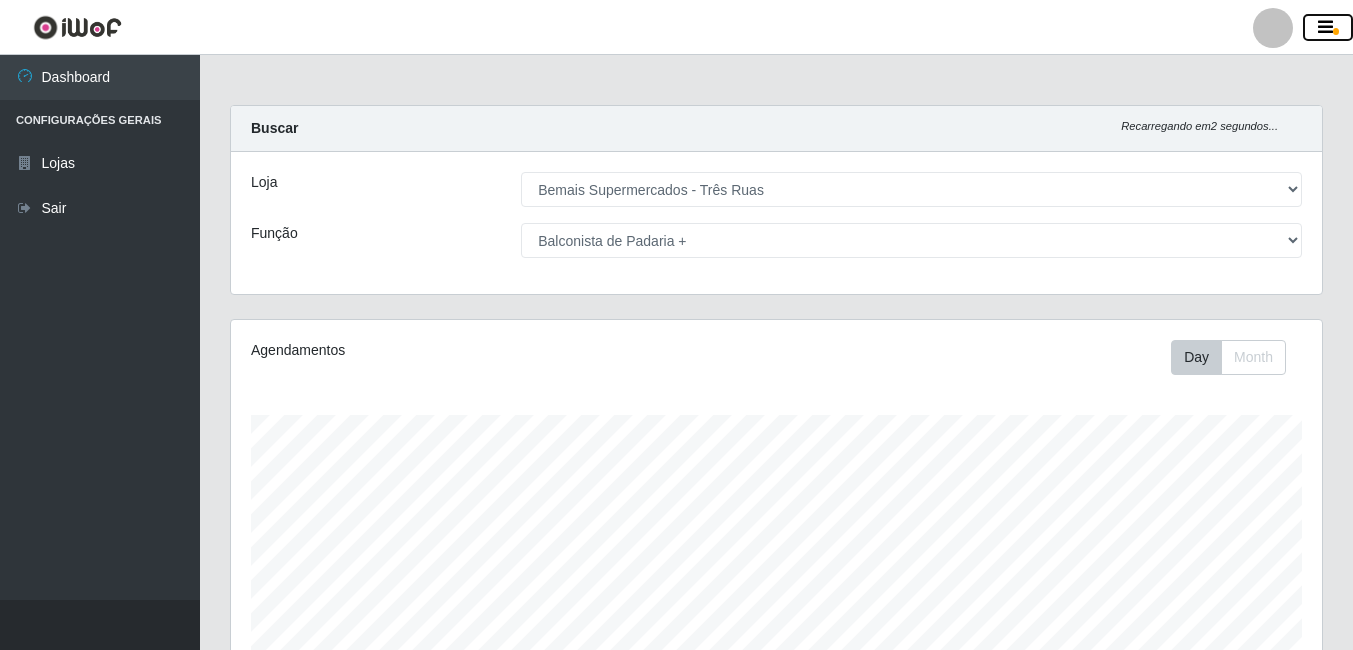 click at bounding box center (1325, 28) 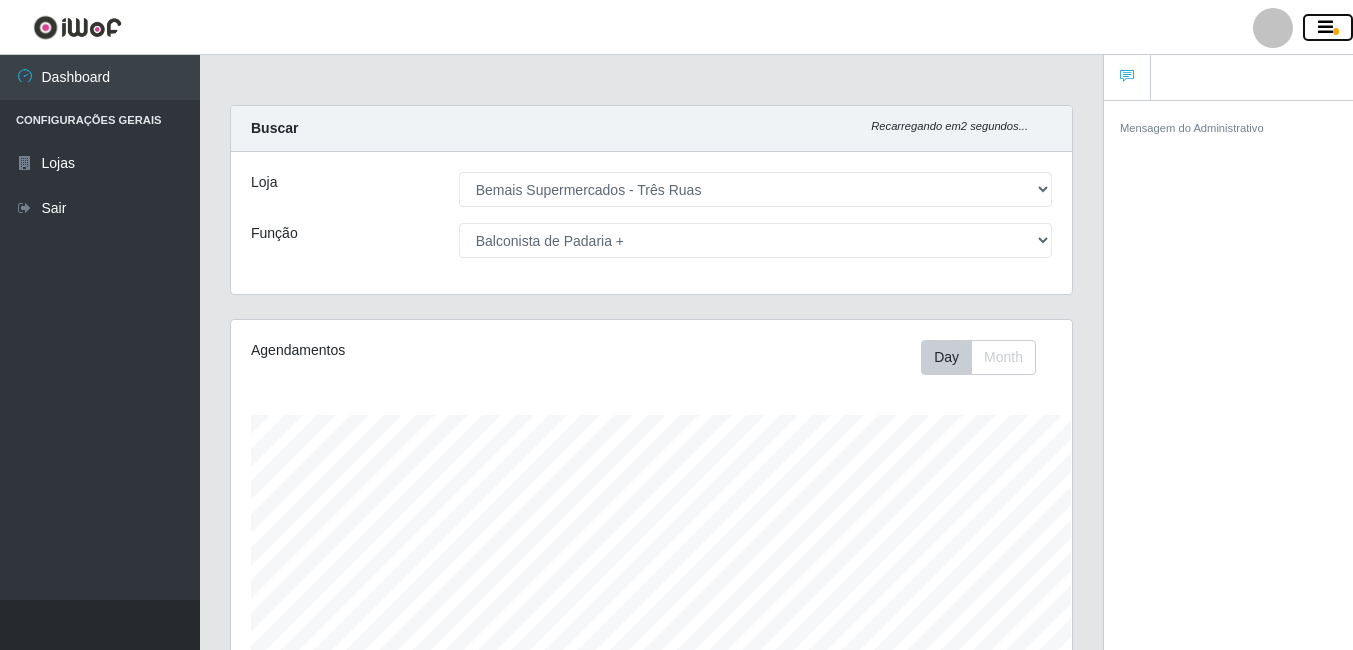 scroll, scrollTop: 415, scrollLeft: 841, axis: both 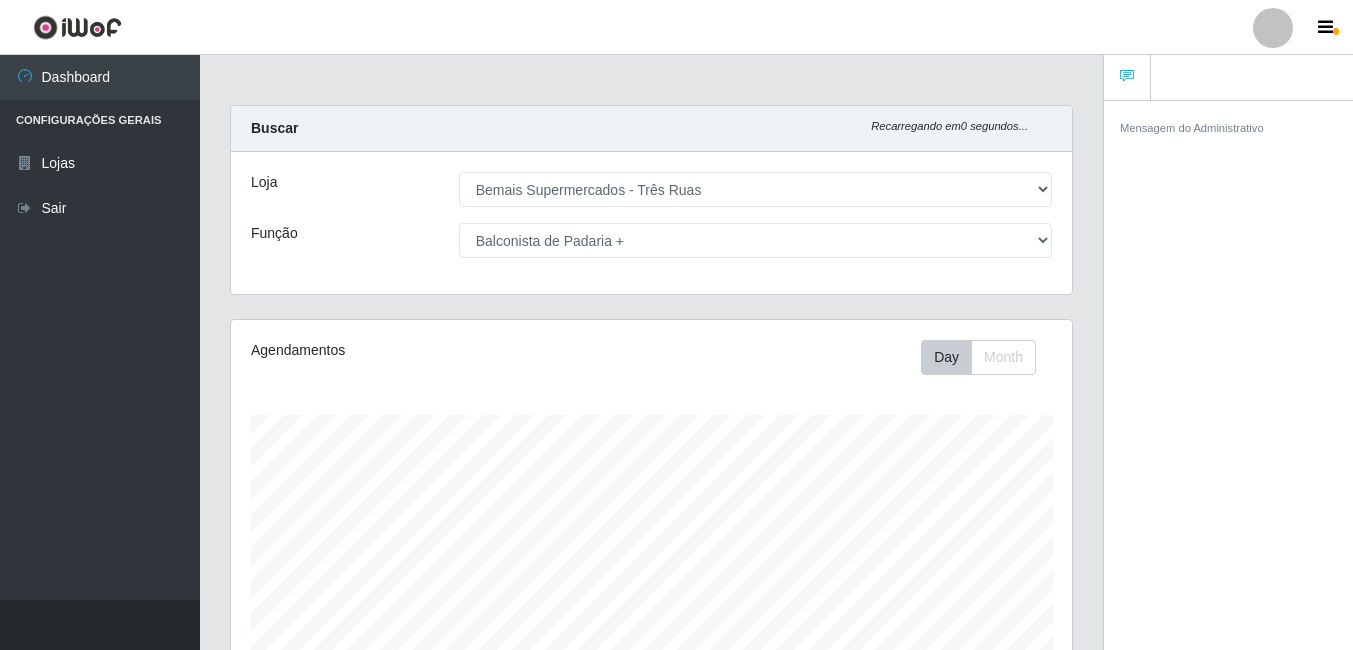 click on "Carregando...  Buscar Recarregando em  0   segundos... Loja [Selecione...] Bemais Supermercados - Três Ruas Função [Selecione...] ASG ASG + ASG ++ Auxiliar de Depósito  Auxiliar de Depósito + Auxiliar de Depósito ++ Auxiliar de Estacionamento Auxiliar de Estacionamento + Auxiliar de Estacionamento ++ Auxiliar de Sushiman Auxiliar de Sushiman+ Auxiliar de Sushiman++ Balconista de Açougue  Balconista de Açougue + Balconista de Açougue ++ Balconista de Frios Balconista de Frios + Balconista de Frios ++ Balconista de Padaria  Balconista de Padaria + Balconista de Padaria ++ Embalador Embalador + Embalador ++ Operador de Caixa Operador de Caixa + Operador de Caixa ++ Repositor  Repositor + Repositor ++ Repositor de Hortifruti Repositor de Hortifruti + Repositor de Hortifruti ++" at bounding box center [651, 212] 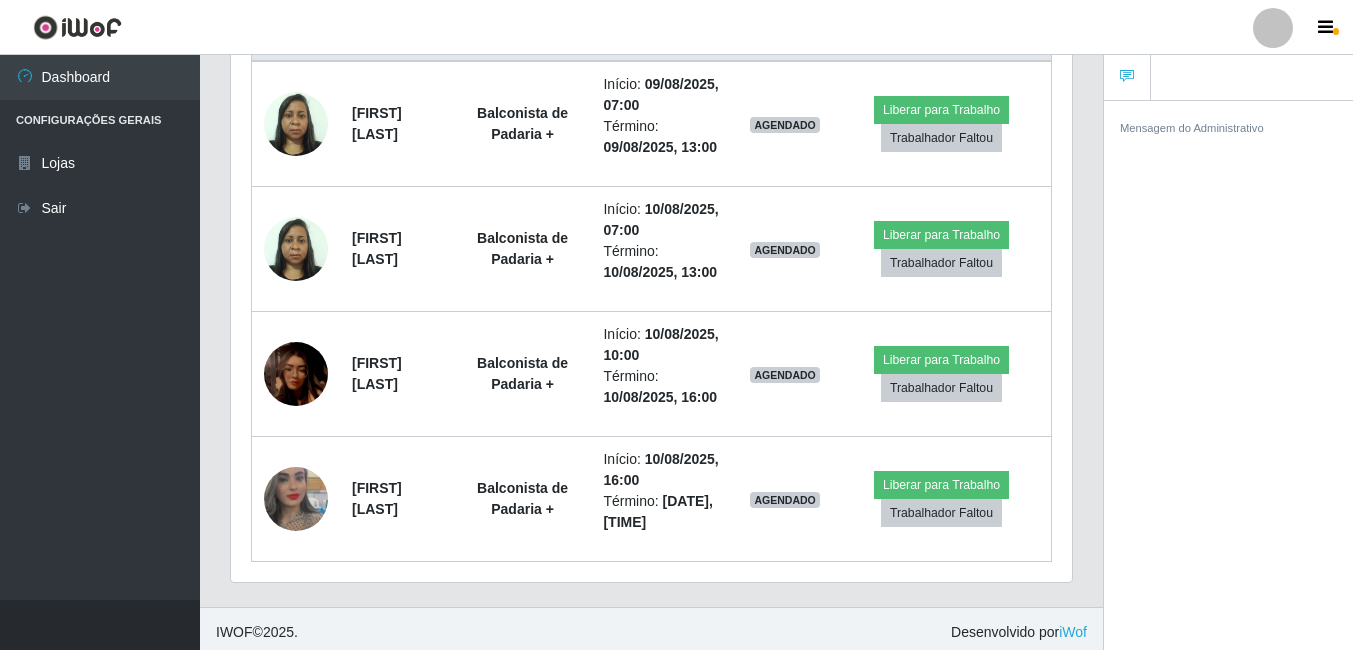 scroll, scrollTop: 822, scrollLeft: 0, axis: vertical 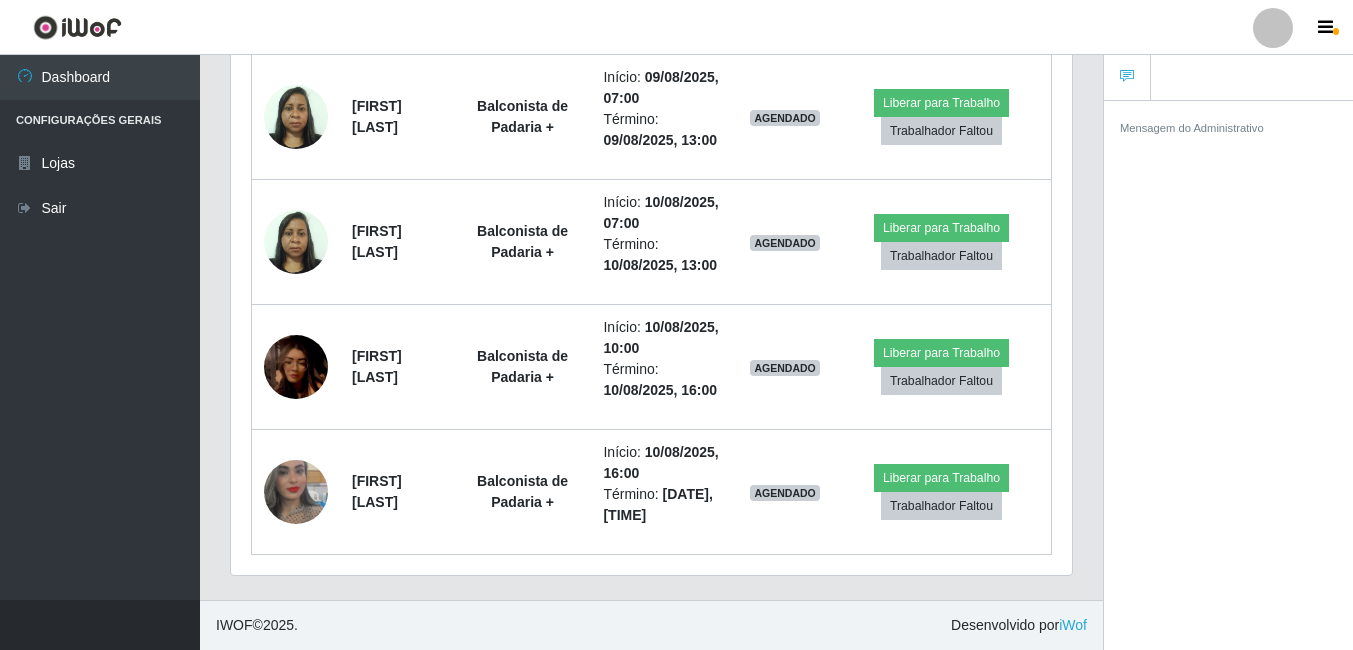 click on "IWOF  ©  2025 . Desenvolvido por  iWof" at bounding box center [651, 625] 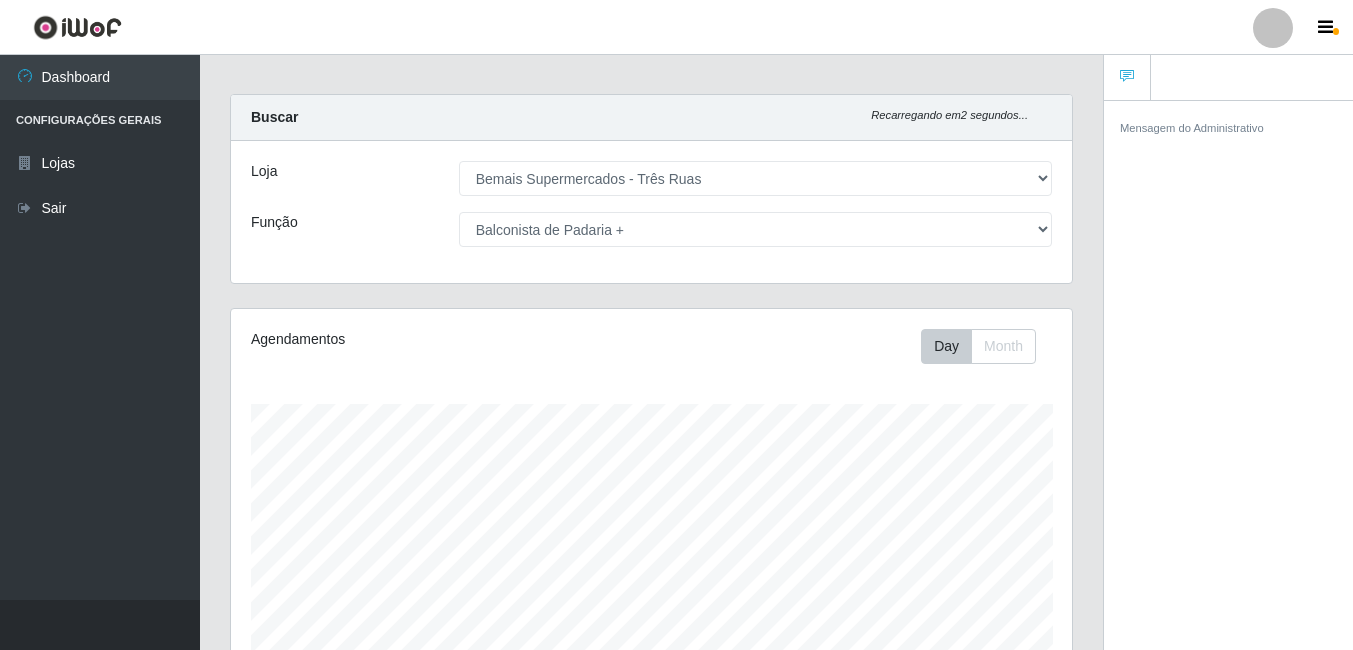scroll, scrollTop: 0, scrollLeft: 0, axis: both 